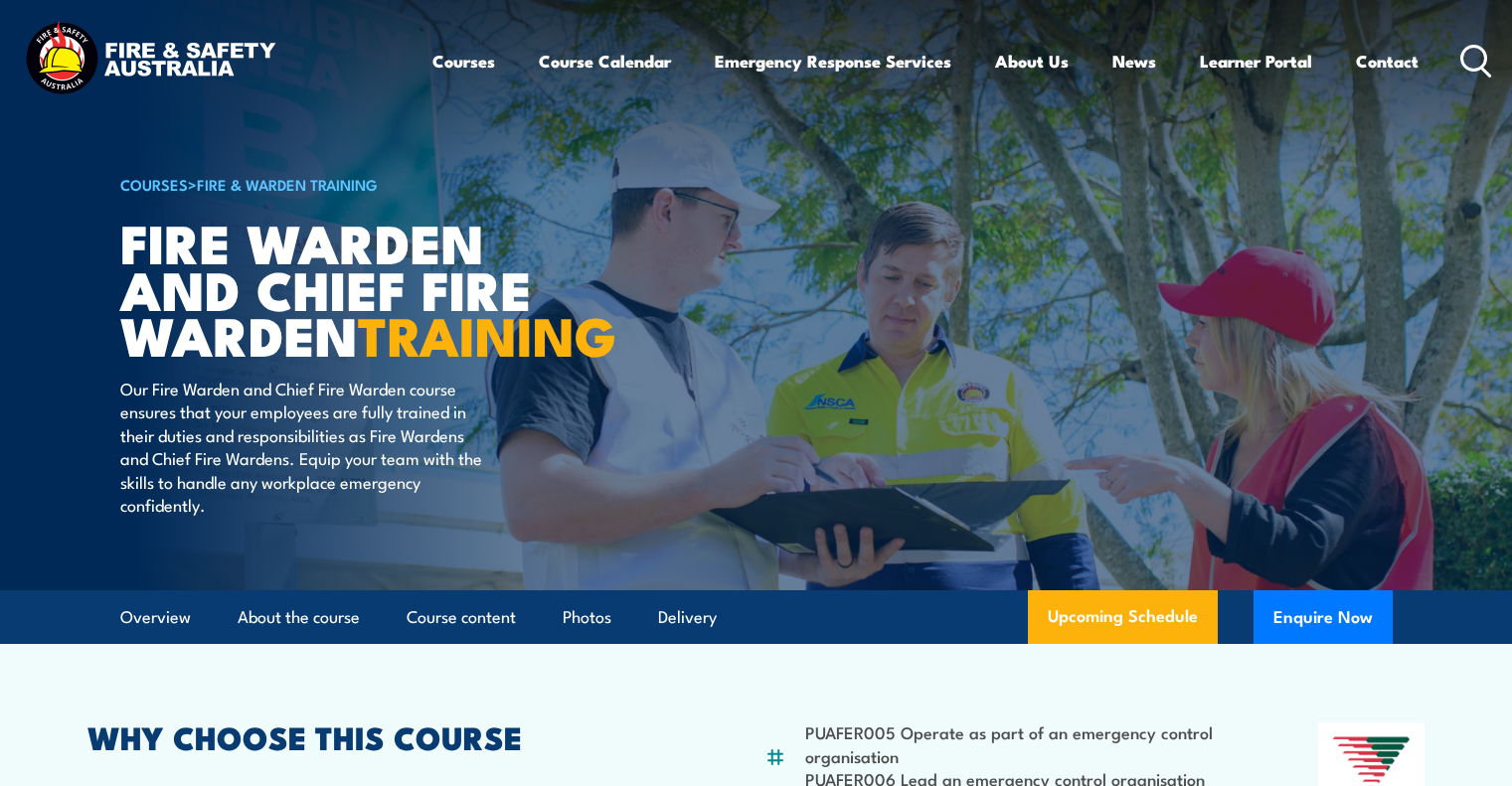 scroll, scrollTop: 0, scrollLeft: 0, axis: both 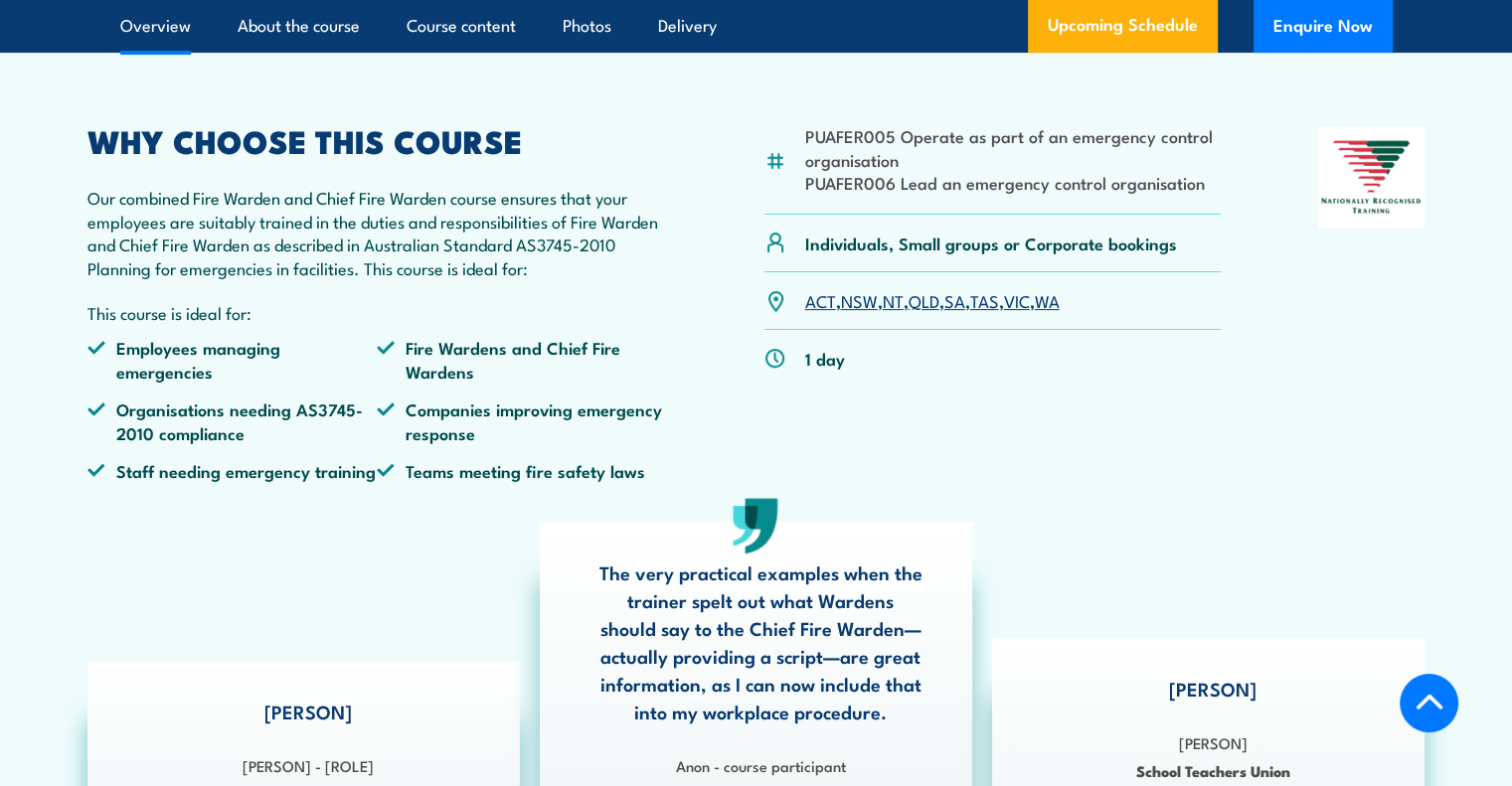 click on "VIC" at bounding box center [1017, 300] 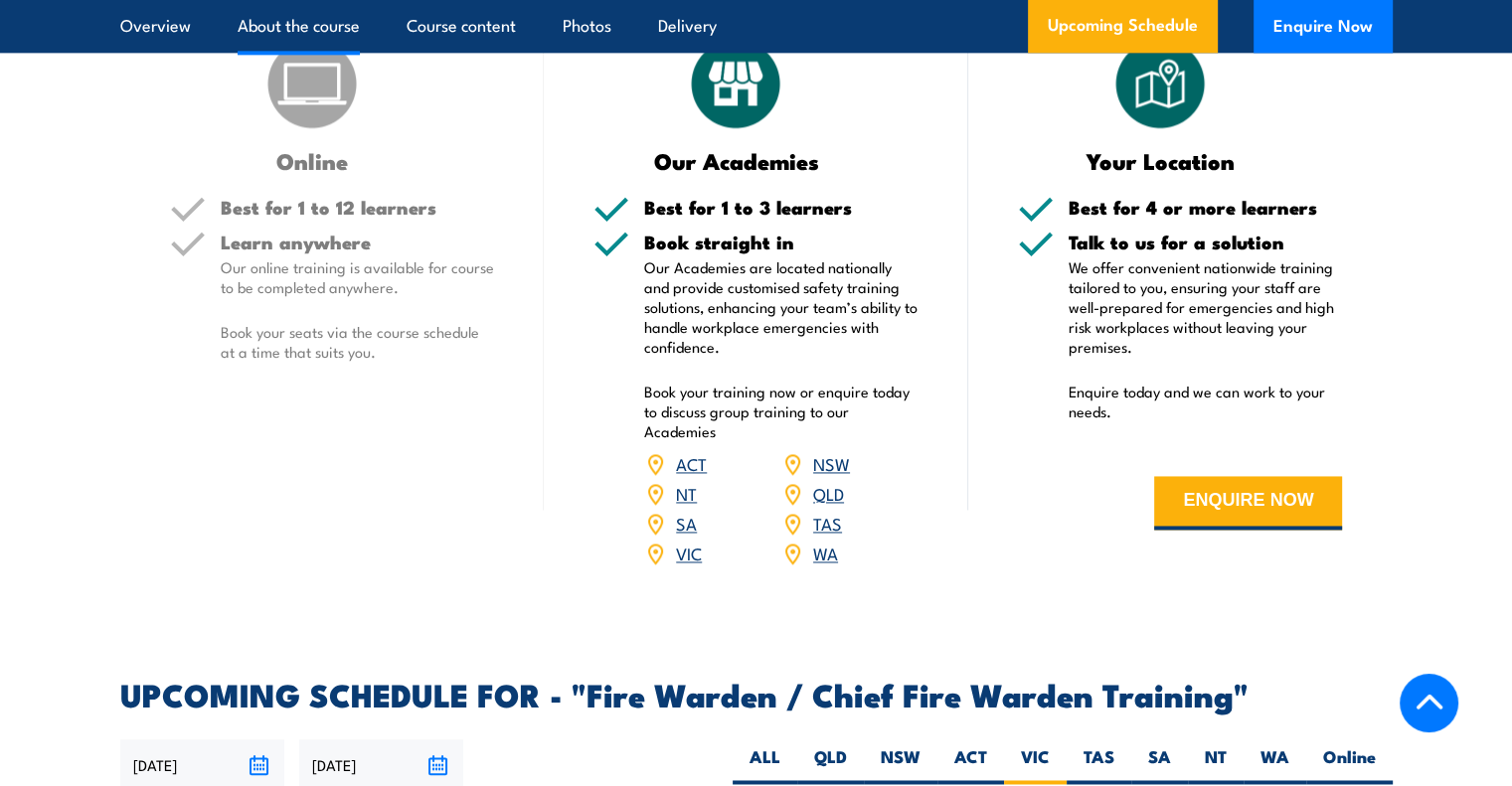 scroll, scrollTop: 0, scrollLeft: 0, axis: both 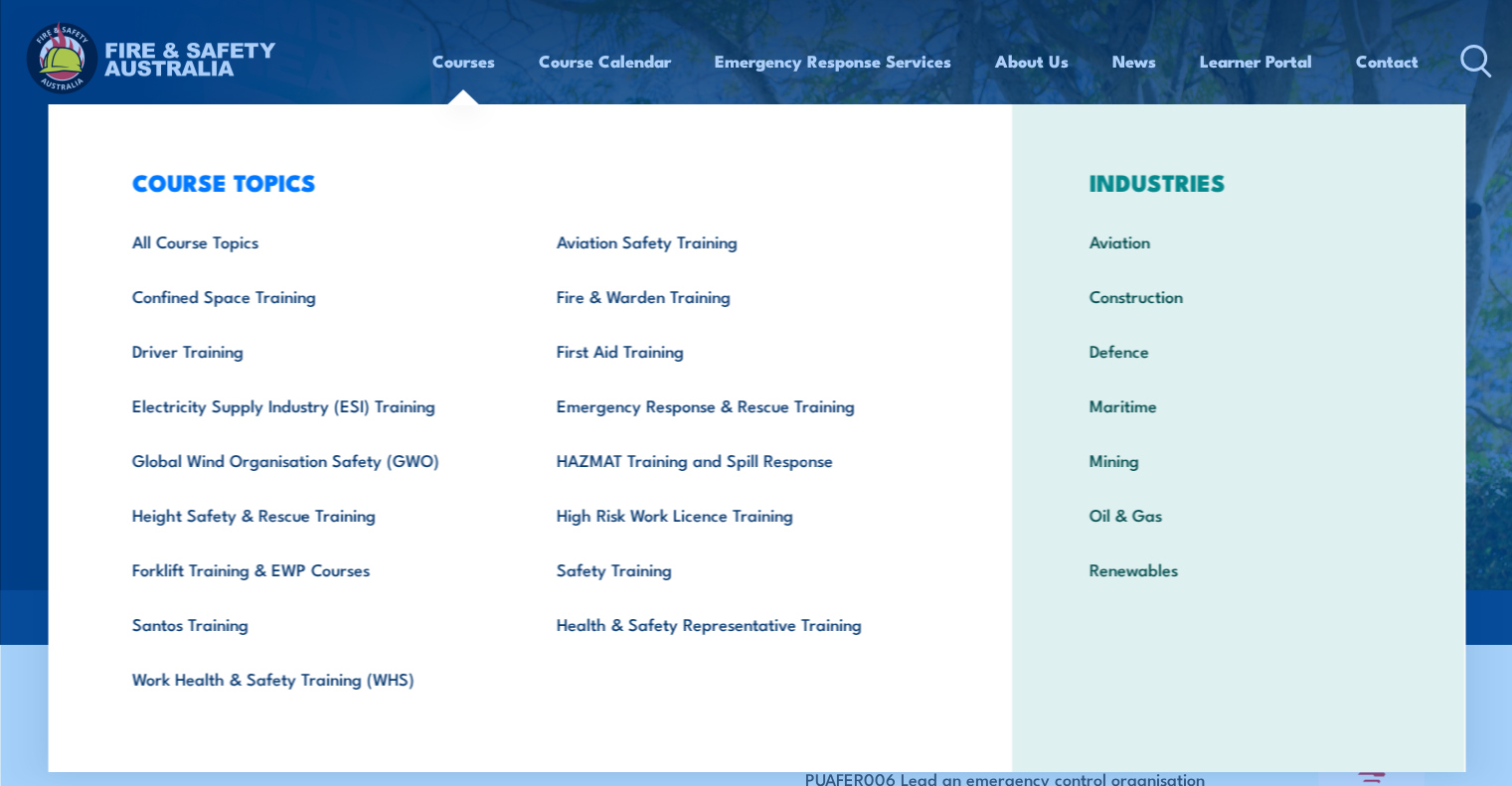 click on "Fire & Warden Training" at bounding box center [737, 295] 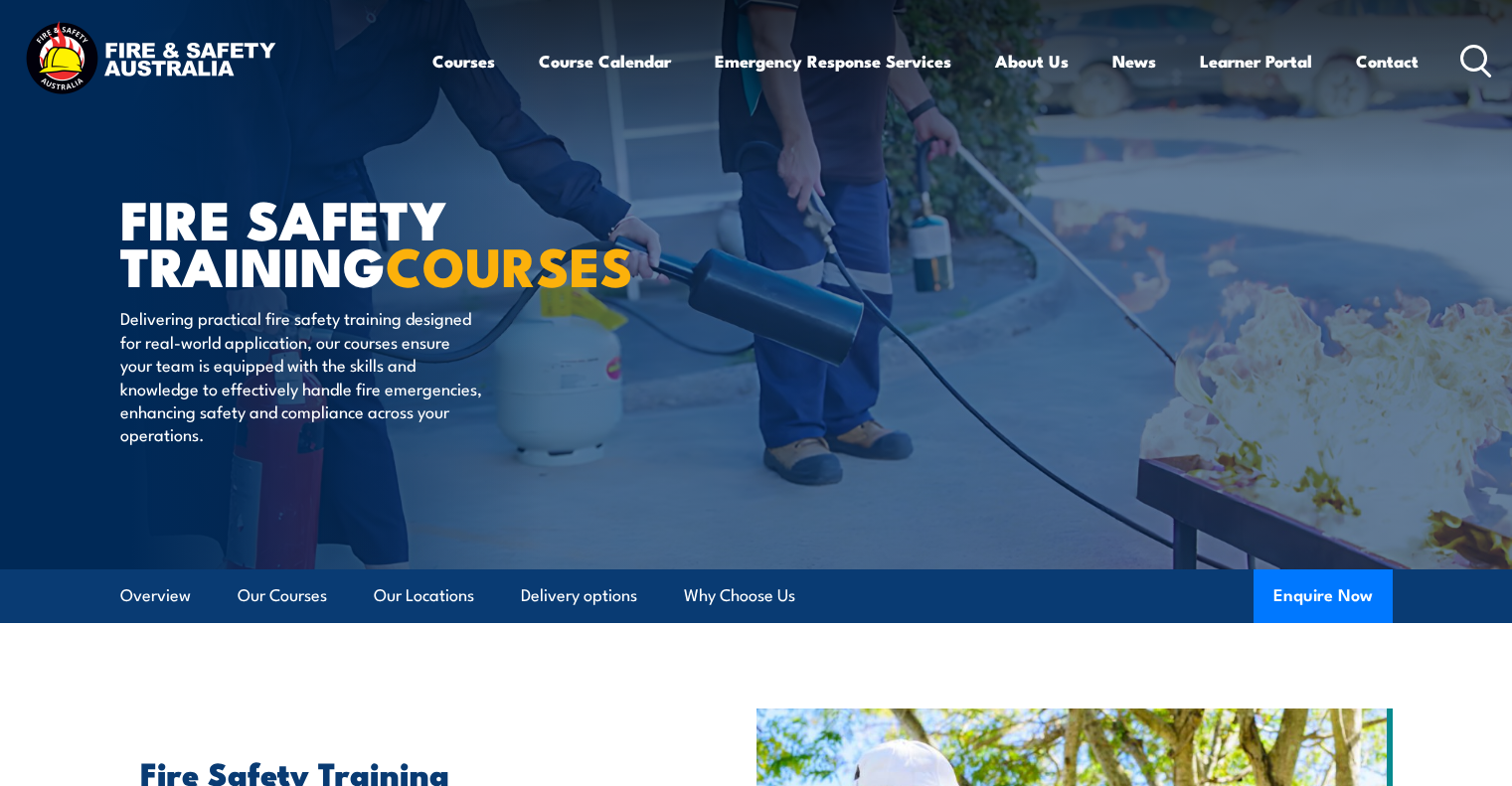 scroll, scrollTop: 0, scrollLeft: 0, axis: both 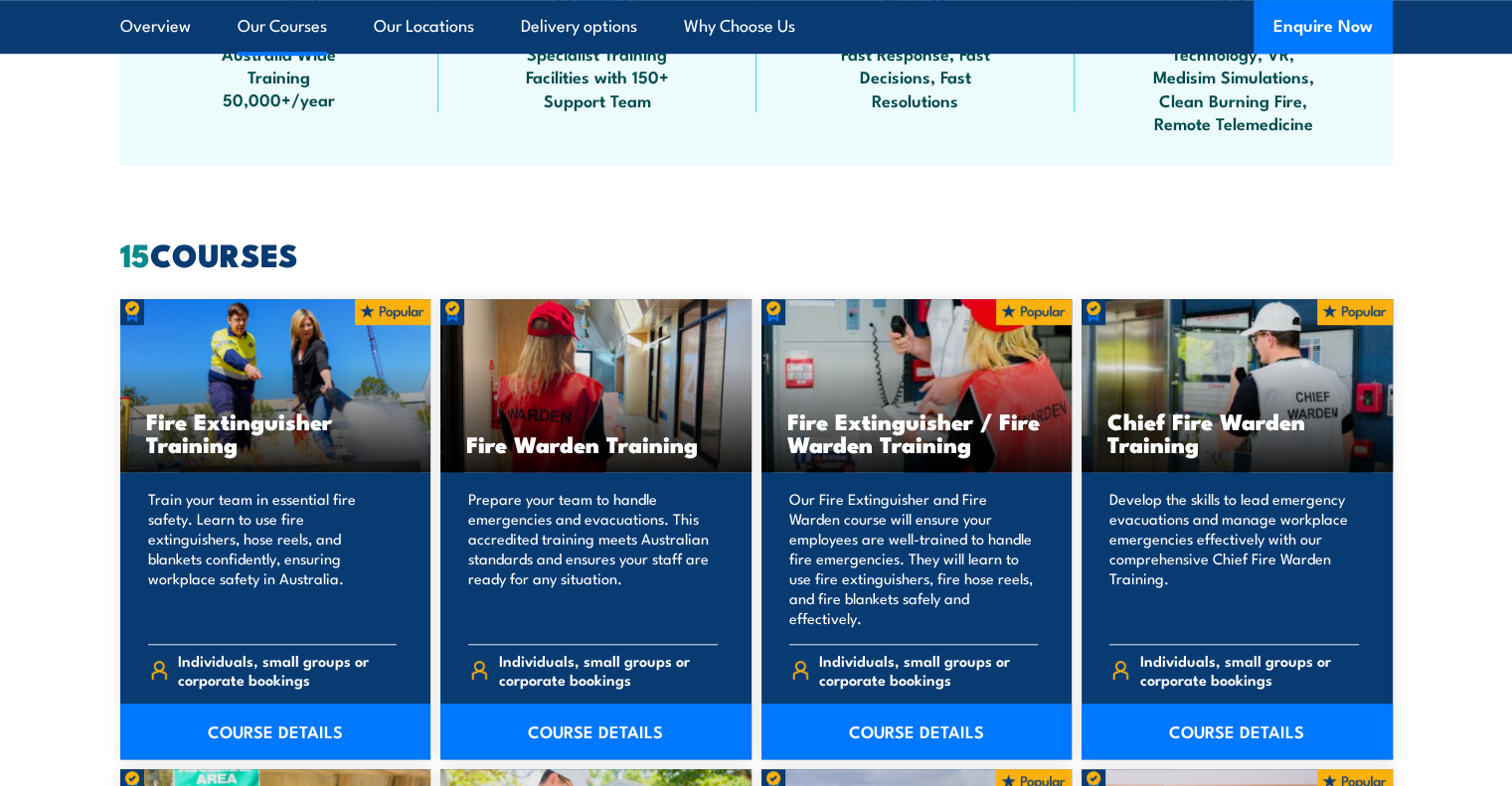 click on "COURSE DETAILS" at bounding box center [595, 731] 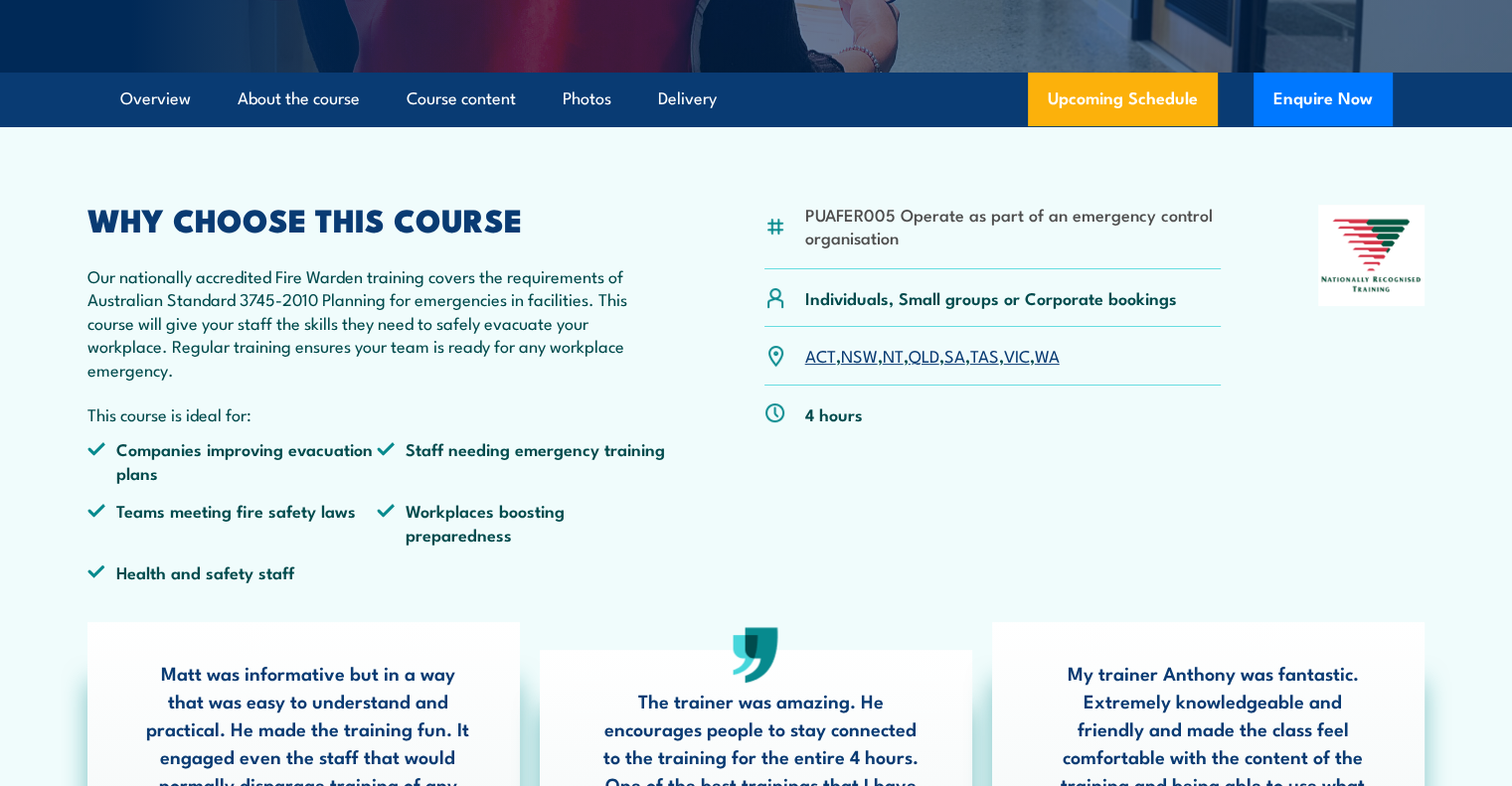 scroll, scrollTop: 0, scrollLeft: 0, axis: both 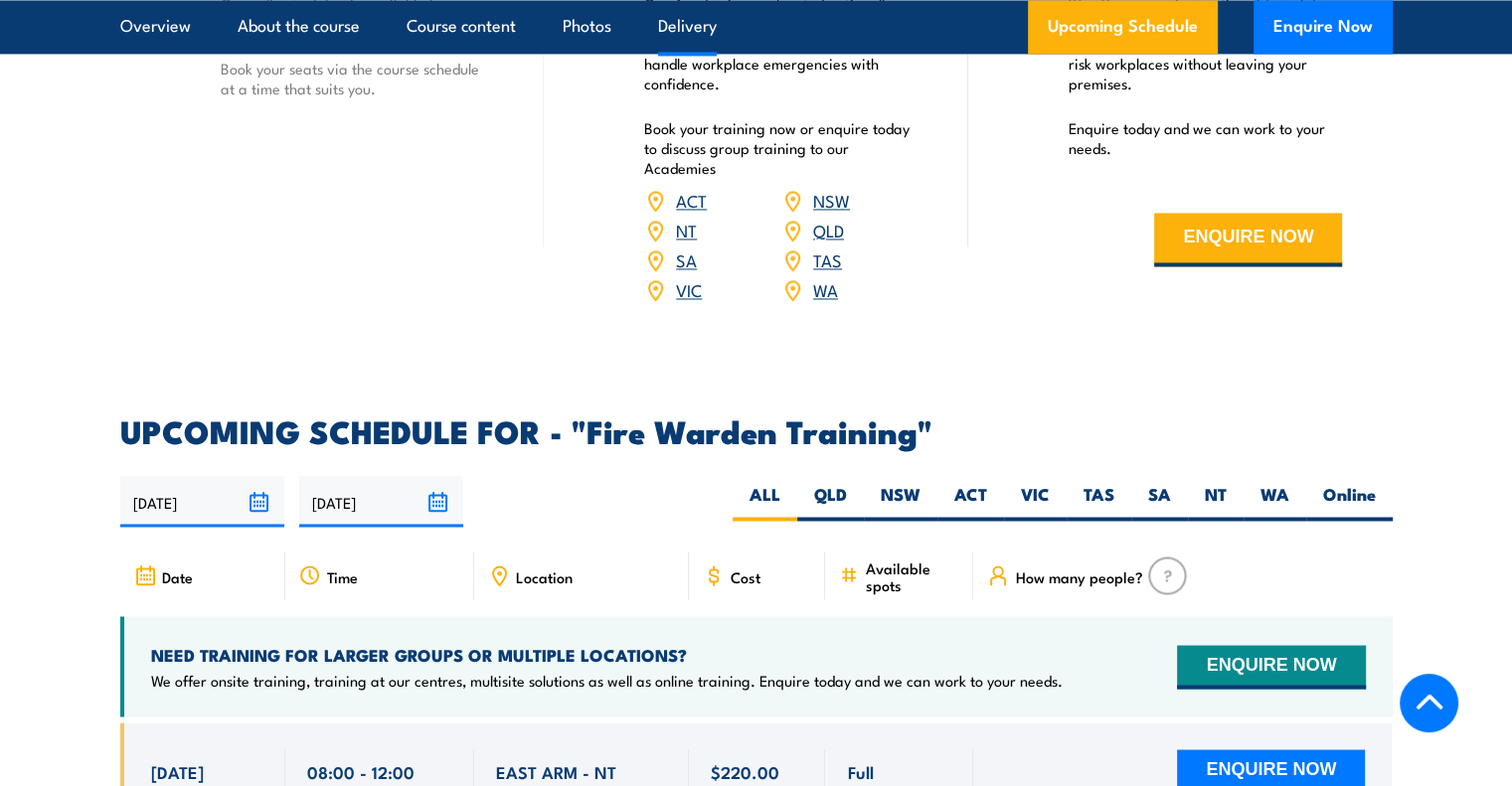 click on "VIC" at bounding box center (1035, 501) 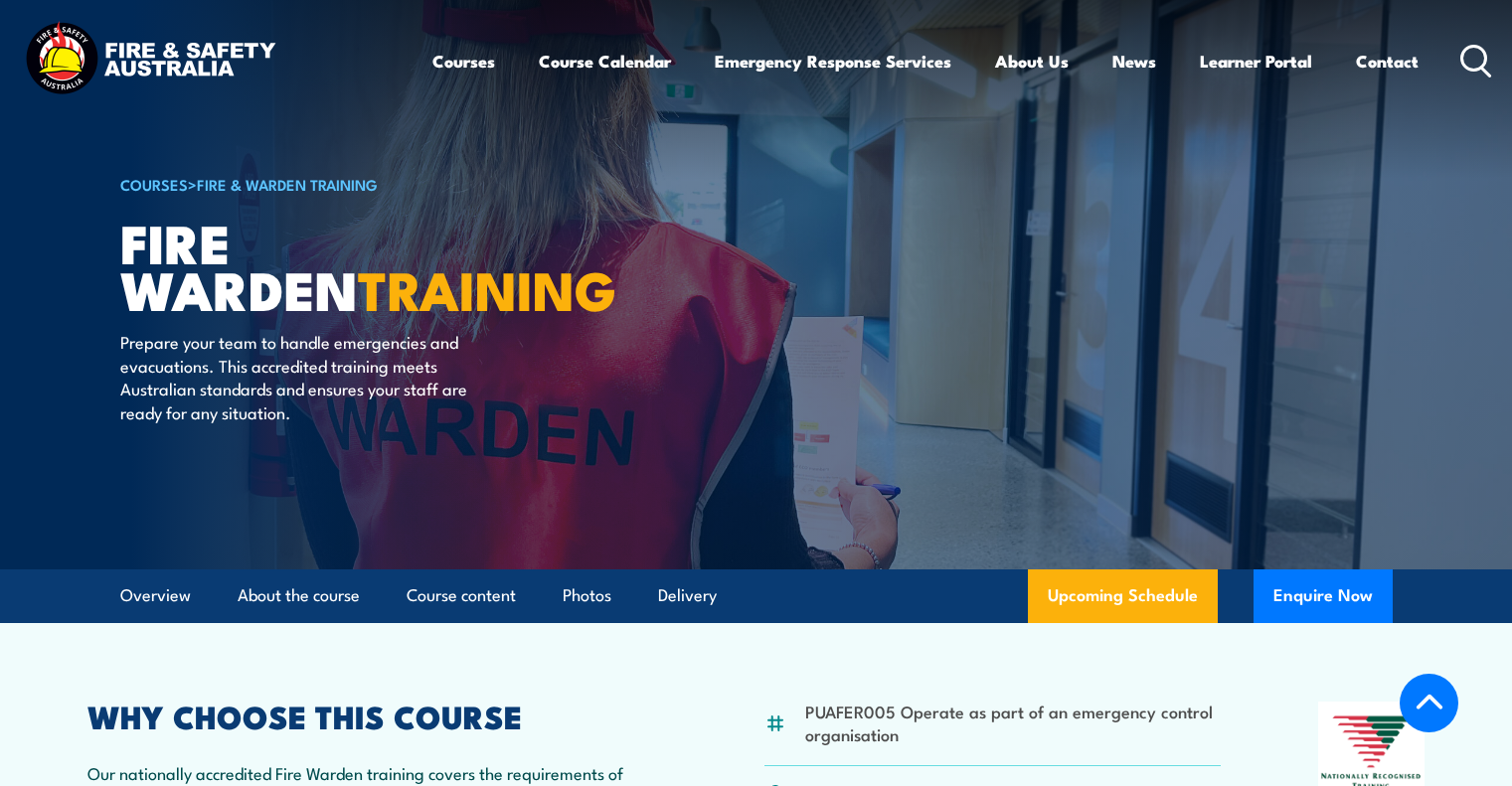 scroll, scrollTop: 3695, scrollLeft: 0, axis: vertical 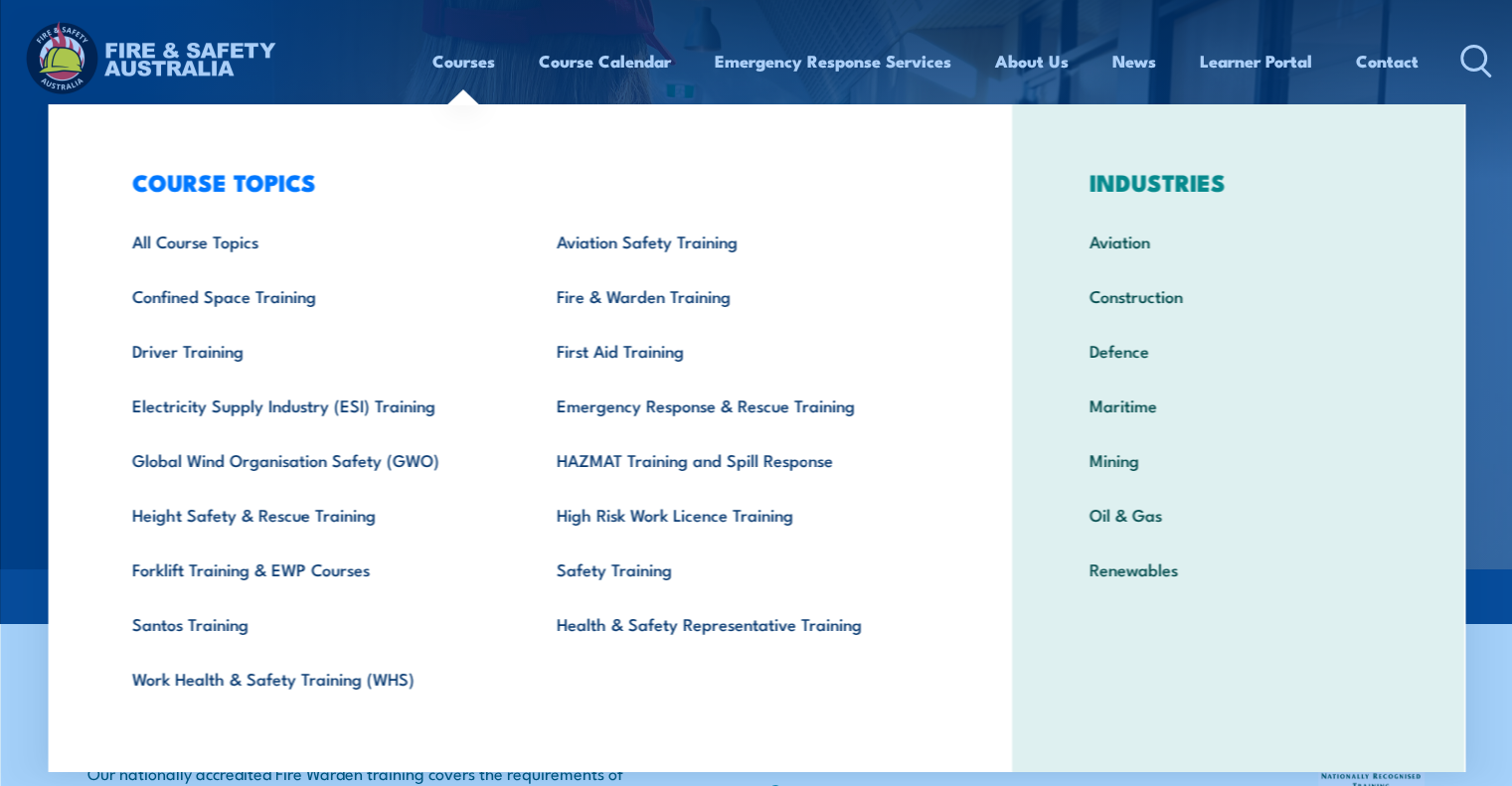 click on "Courses" at bounding box center (463, 61) 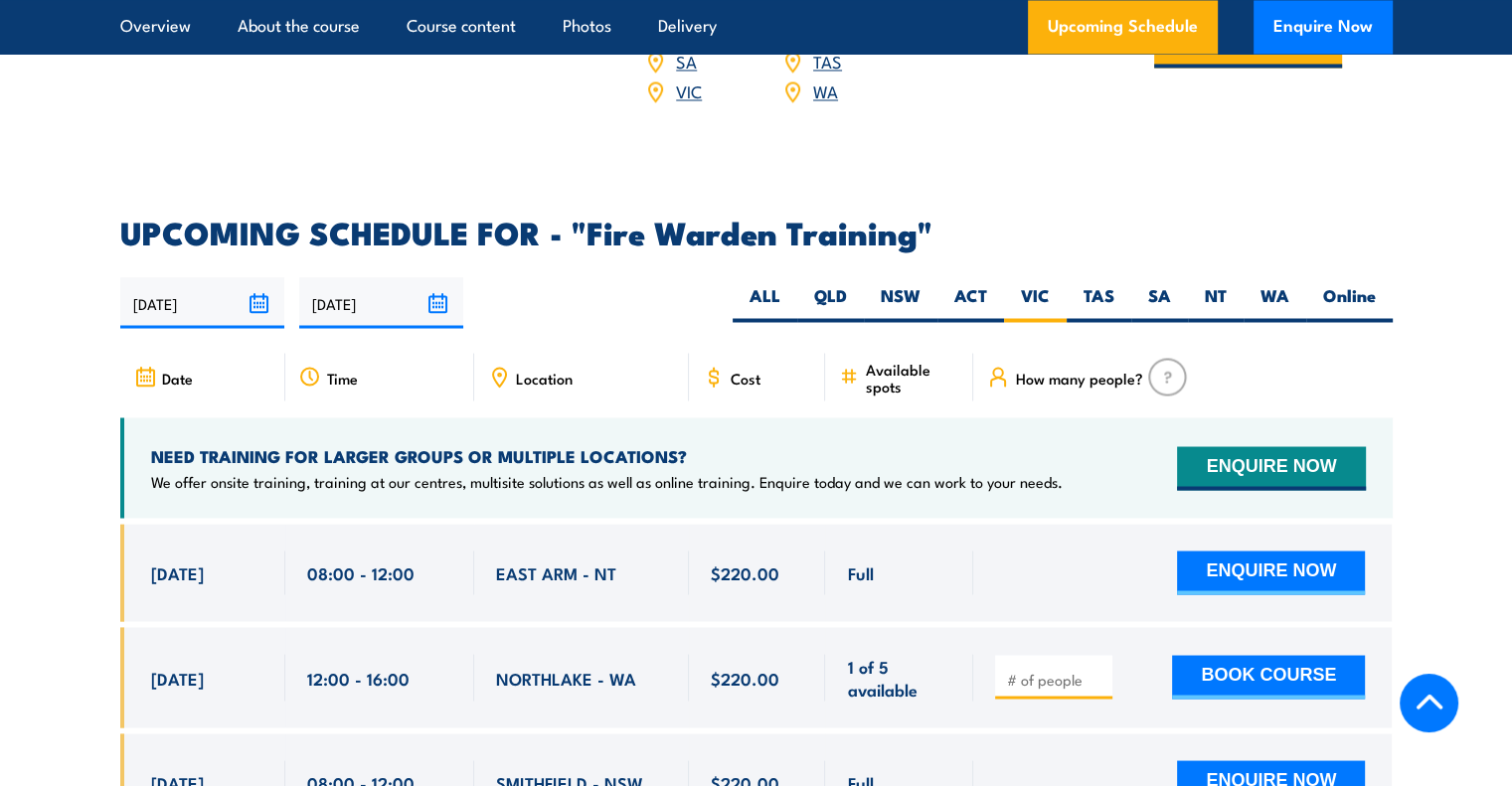 scroll, scrollTop: 3617, scrollLeft: 0, axis: vertical 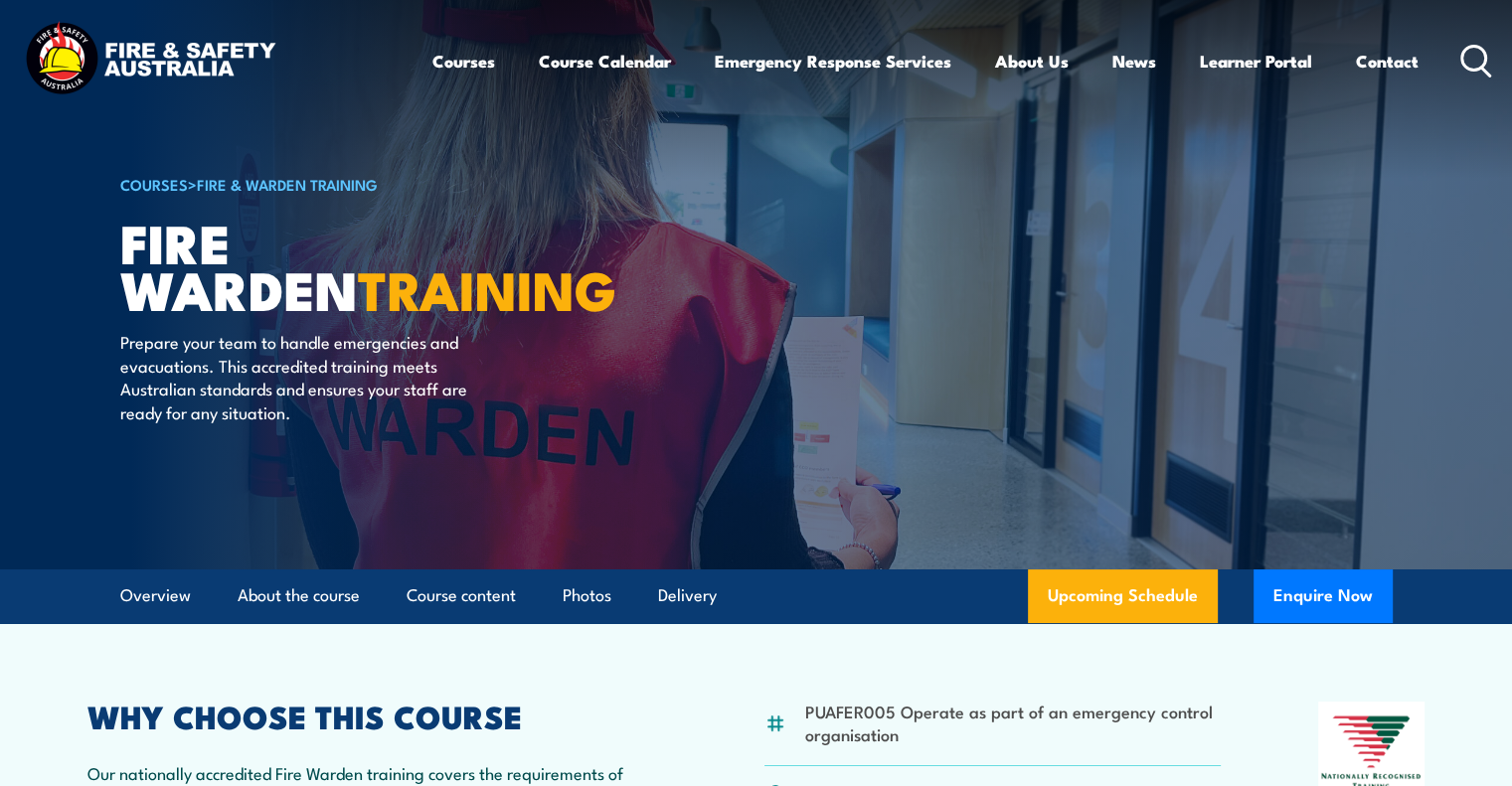 click on "Course Calendar" at bounding box center [604, 61] 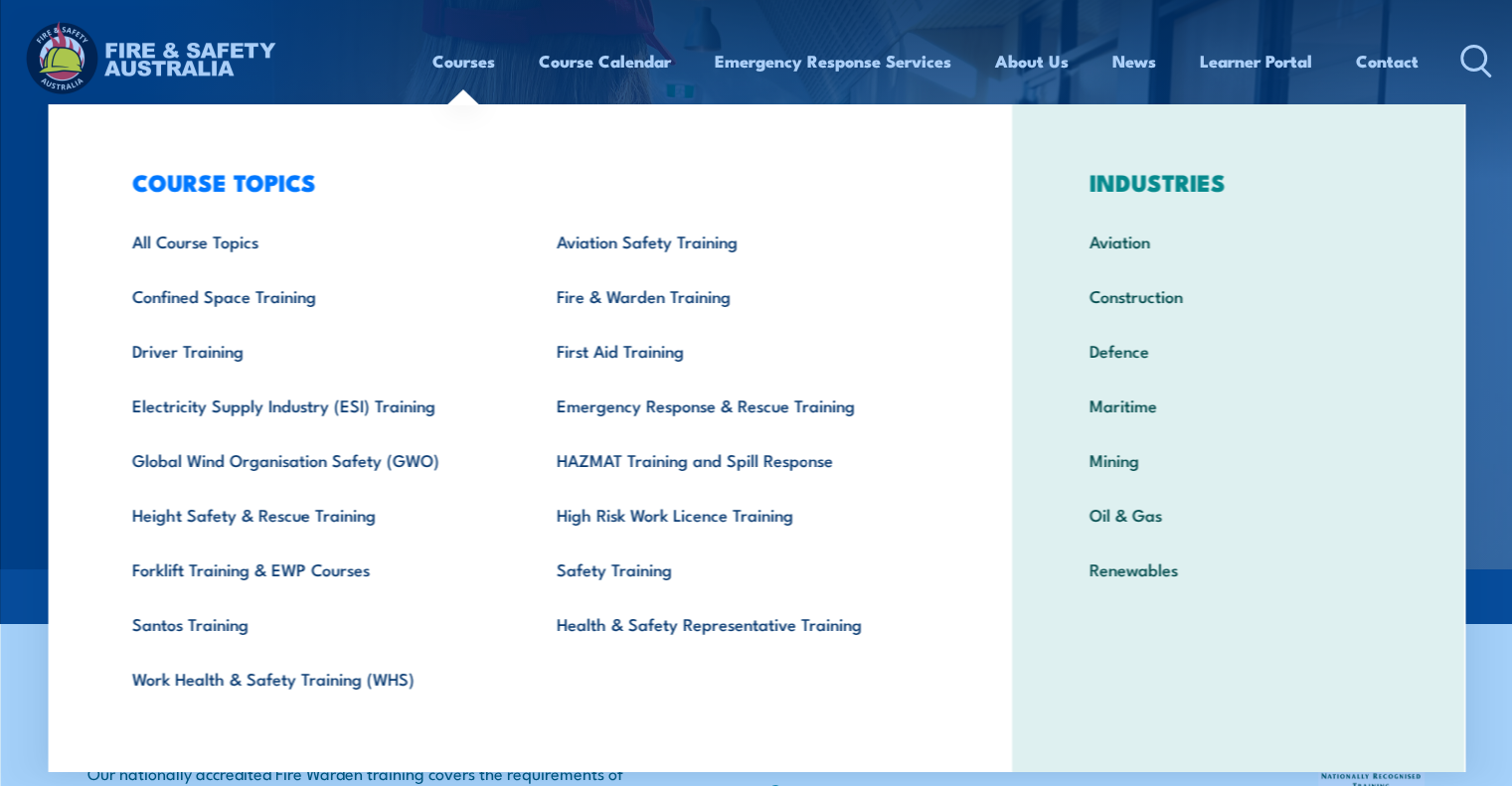 click on "Fire & Warden Training" at bounding box center (737, 295) 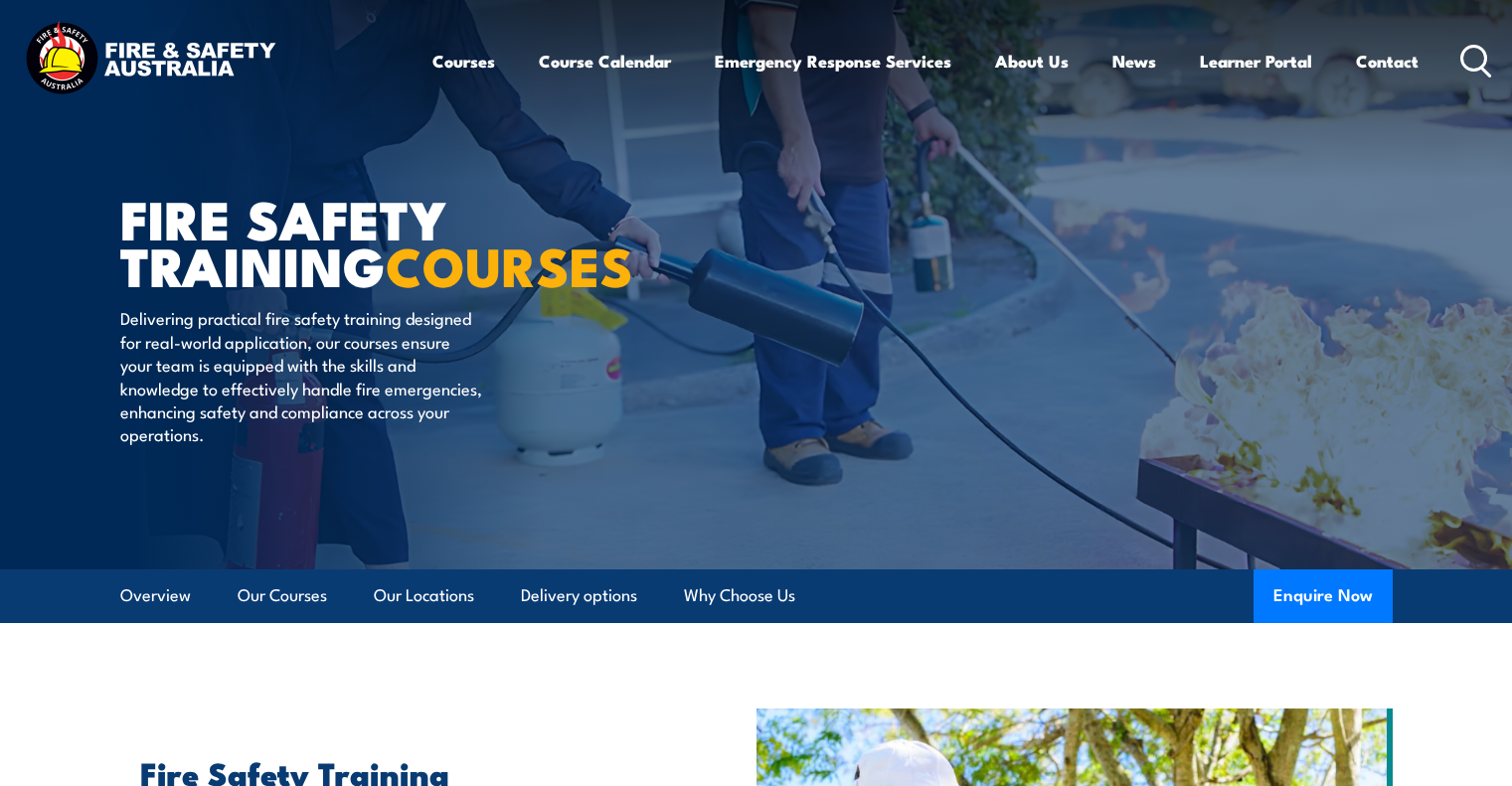 scroll, scrollTop: 0, scrollLeft: 0, axis: both 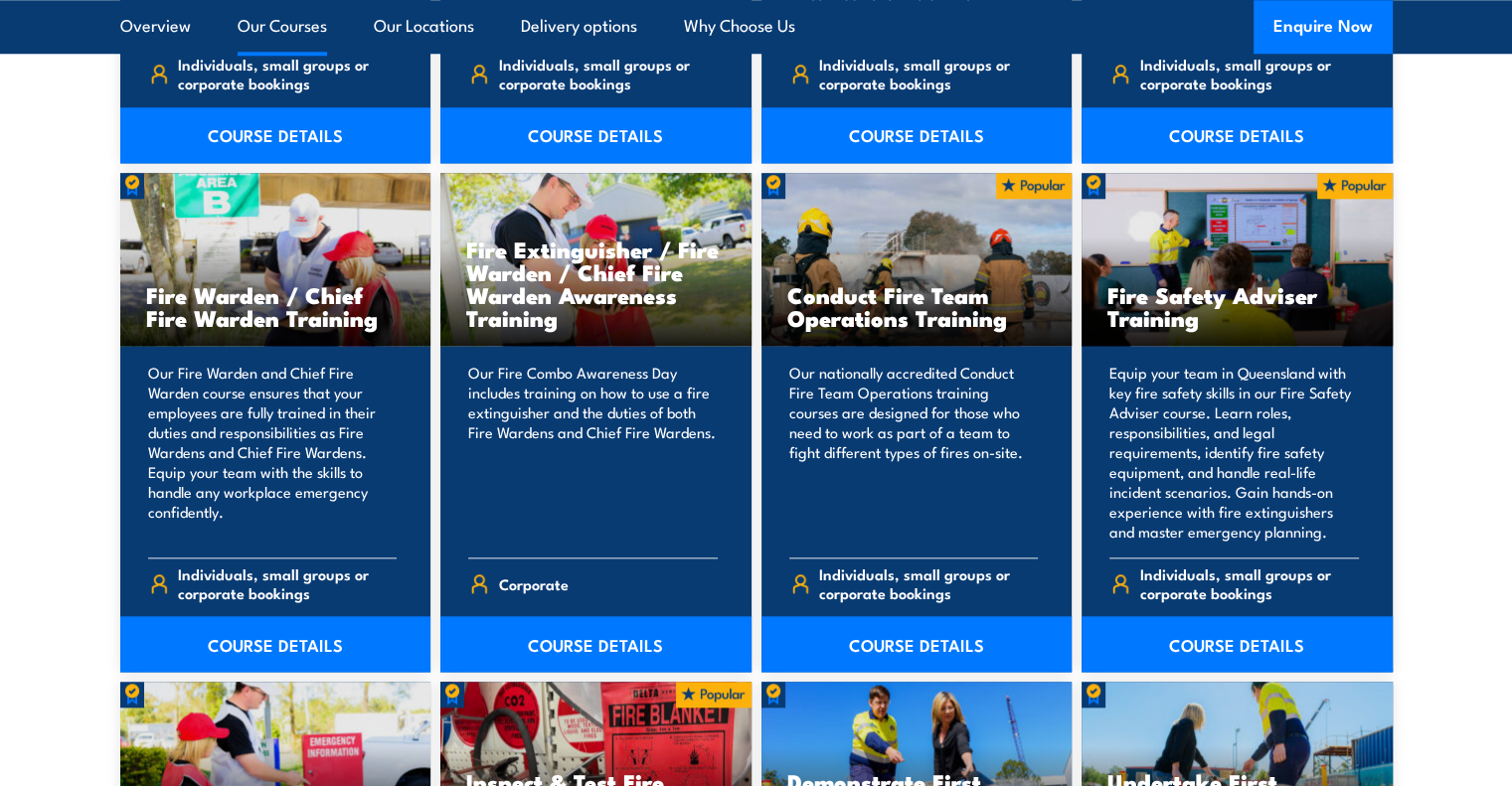 click on "COURSE DETAILS" at bounding box center [275, 644] 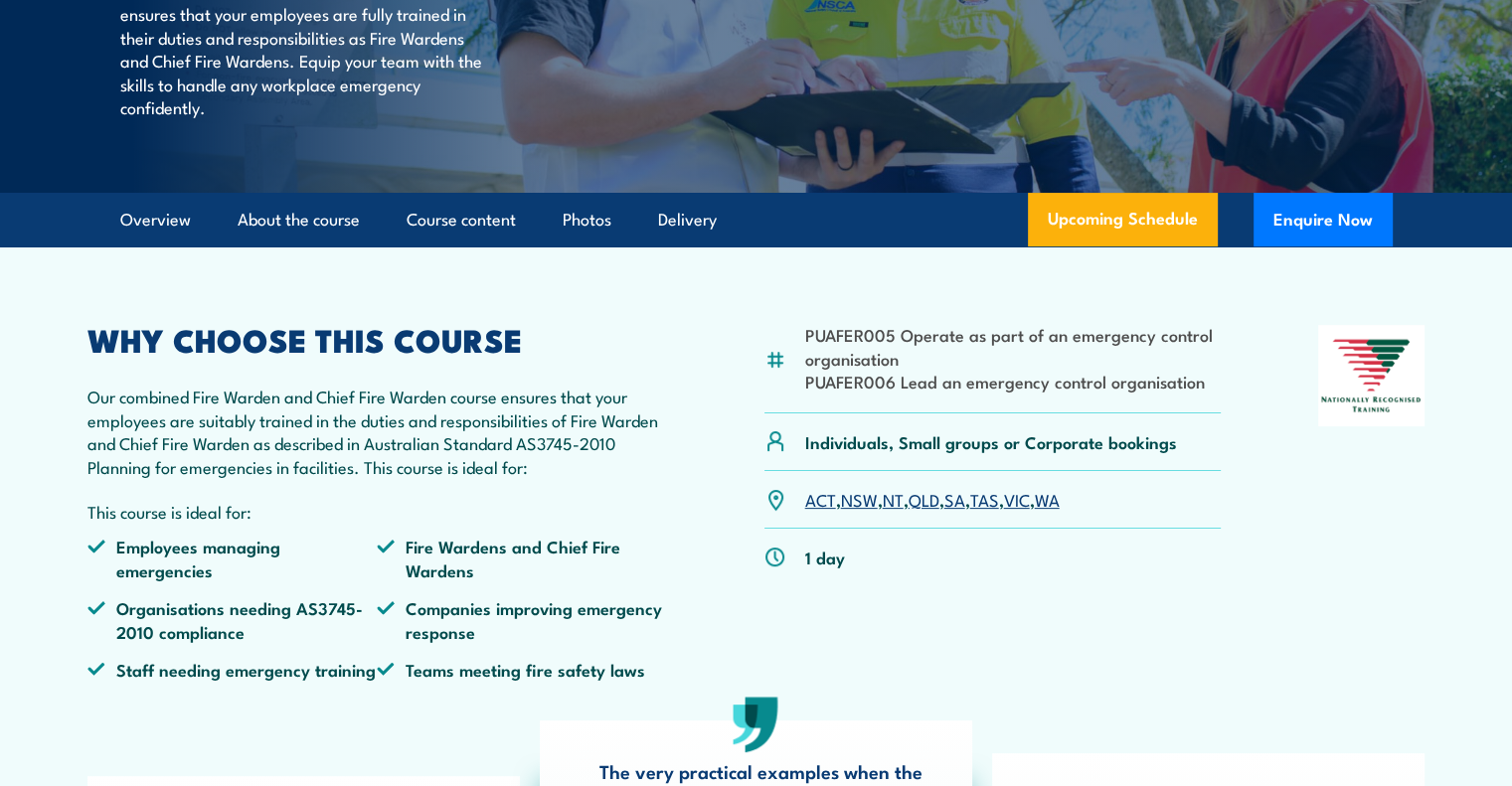 scroll, scrollTop: 397, scrollLeft: 0, axis: vertical 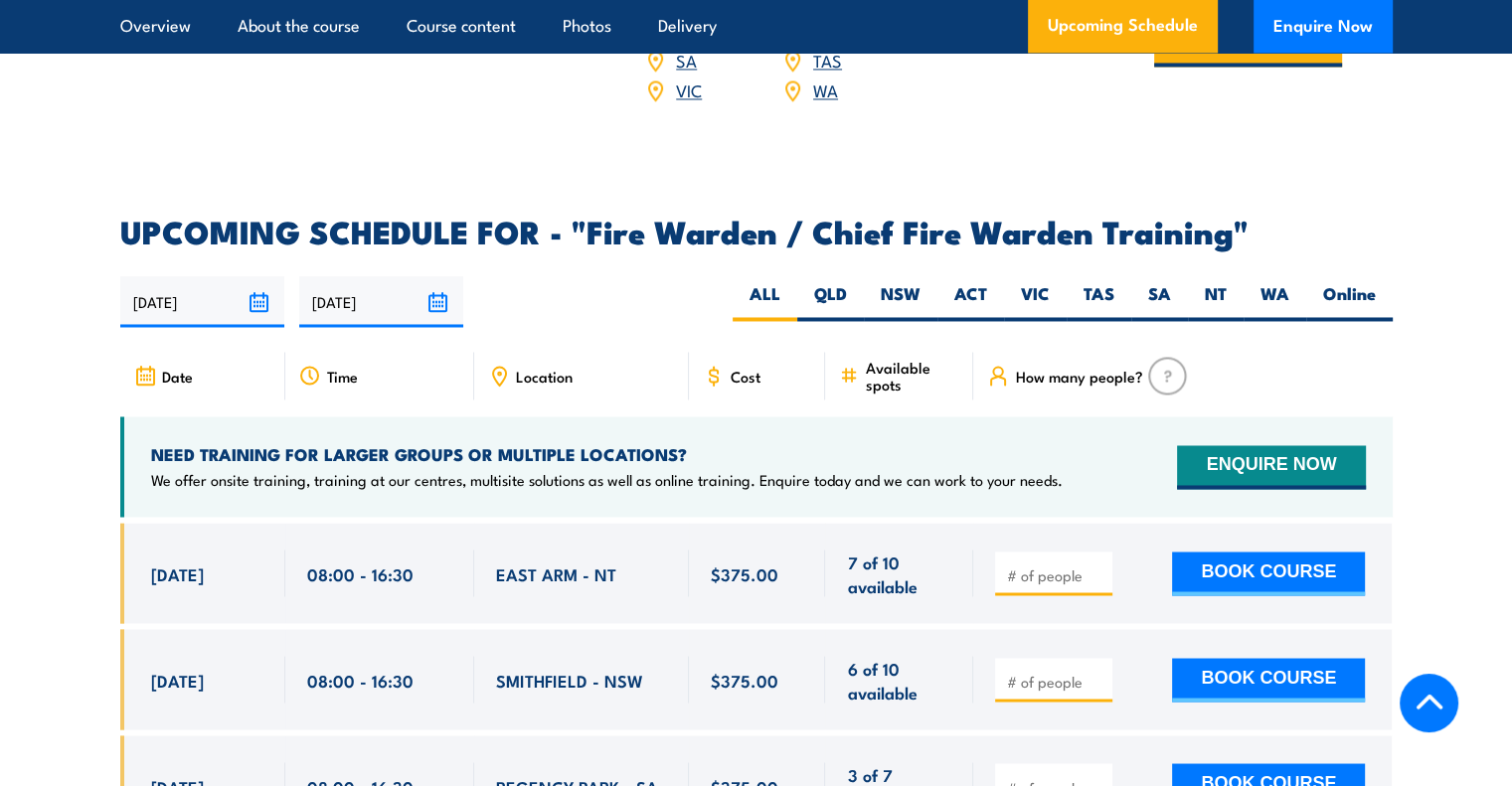 drag, startPoint x: 1022, startPoint y: 313, endPoint x: 1025, endPoint y: 354, distance: 41.10961 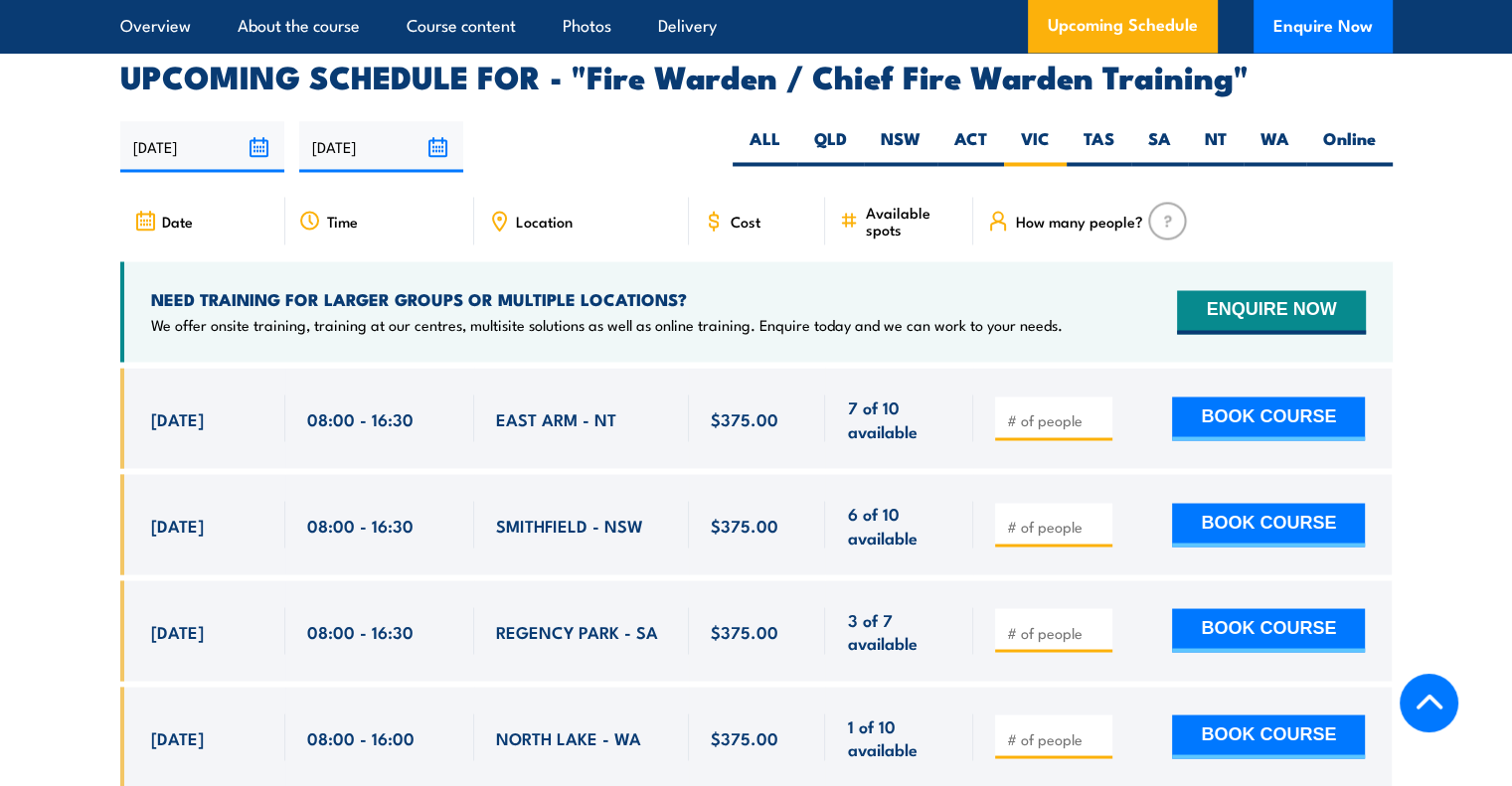 scroll, scrollTop: 3577, scrollLeft: 0, axis: vertical 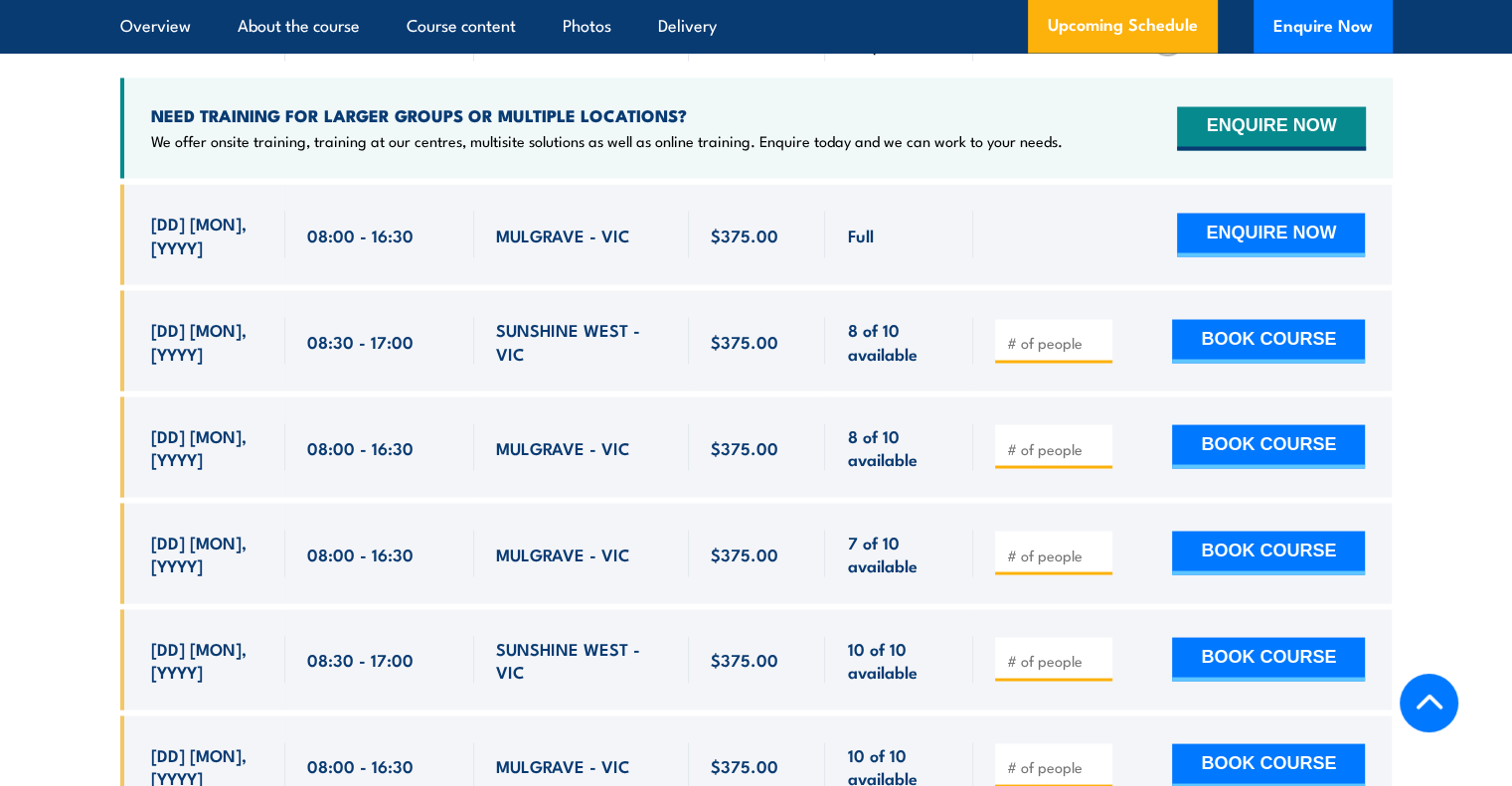 click on "About the course" at bounding box center [298, 26] 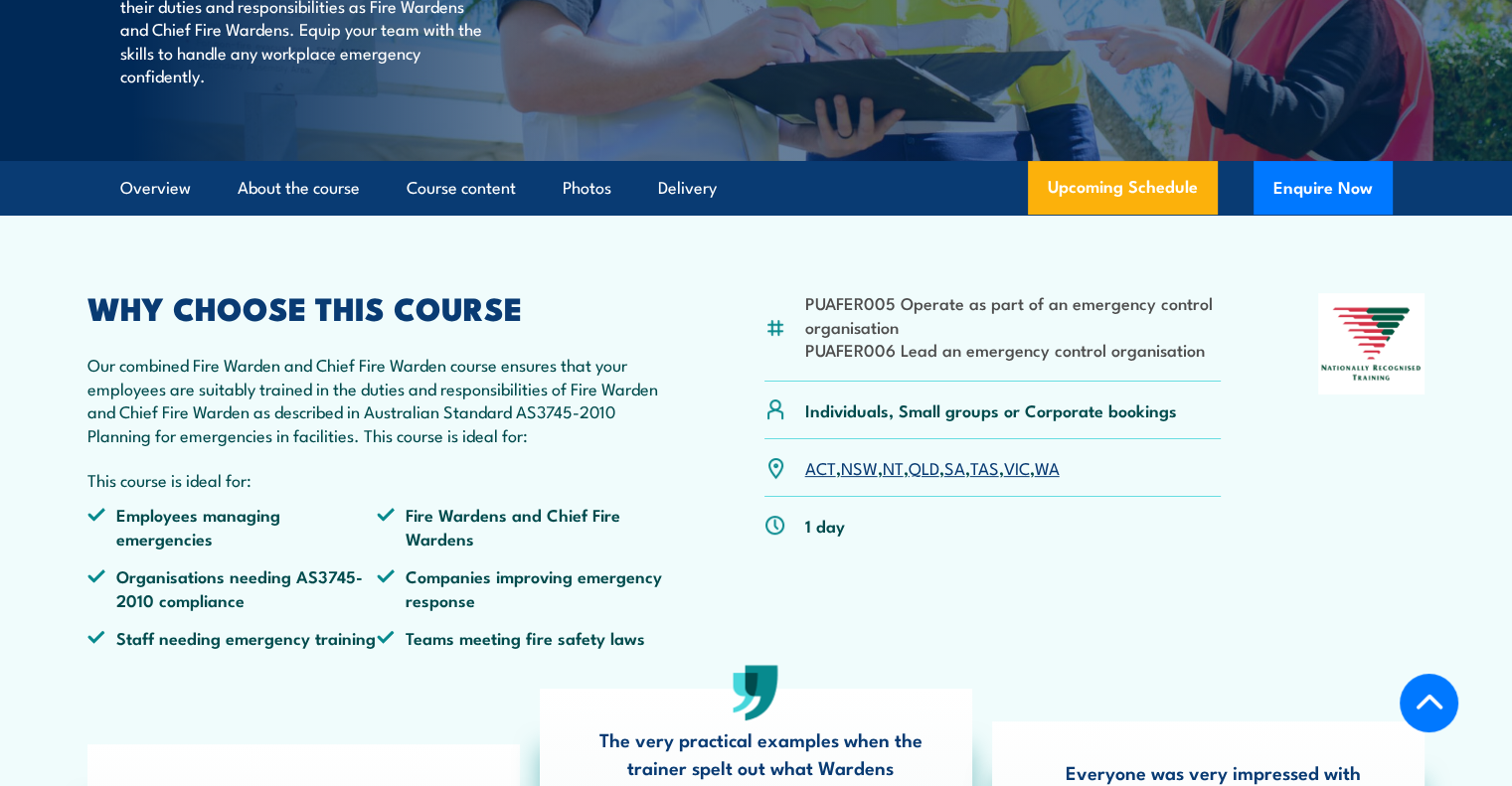 scroll, scrollTop: 0, scrollLeft: 0, axis: both 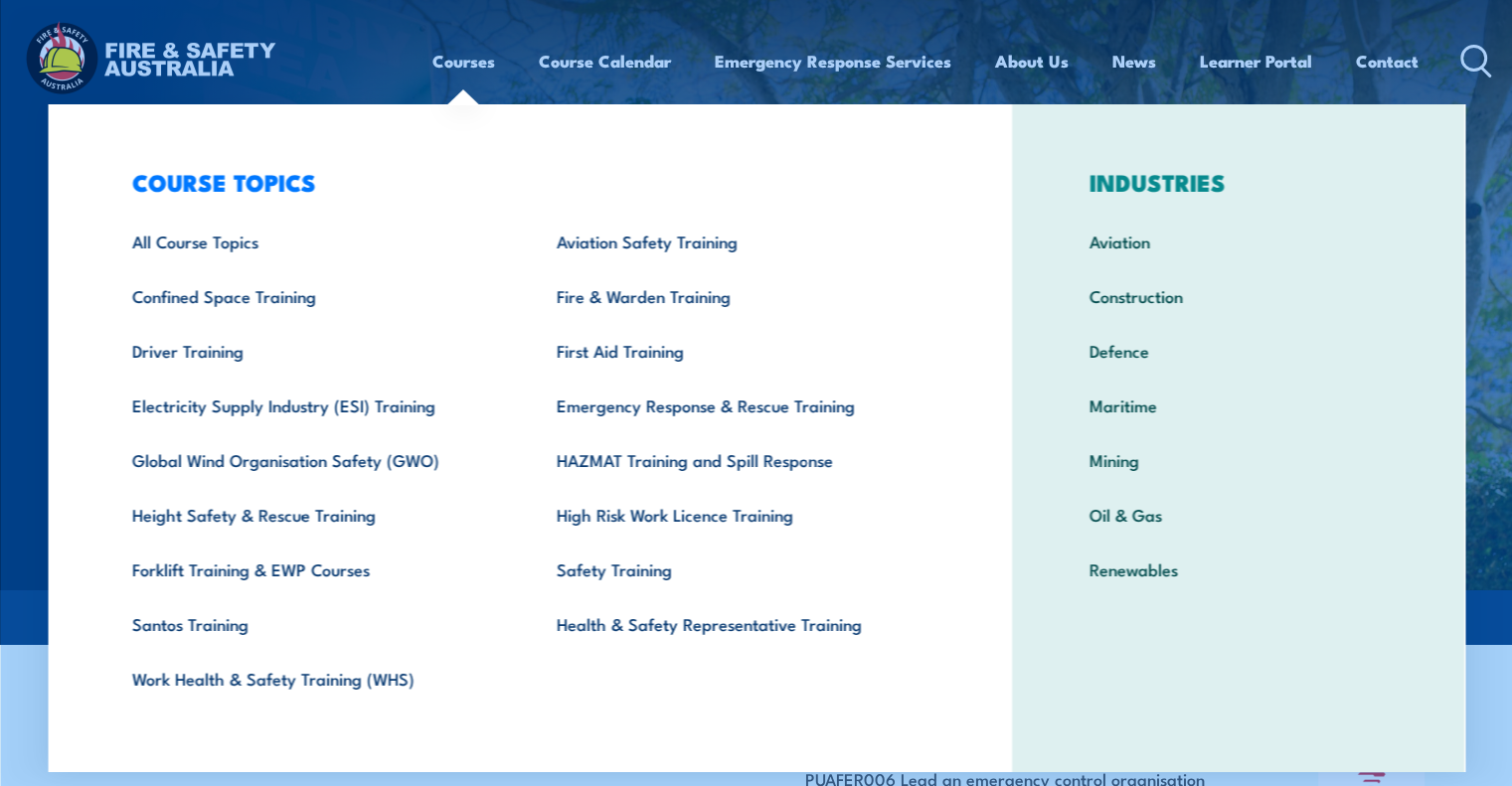 click on "Fire & Warden Training" at bounding box center (737, 295) 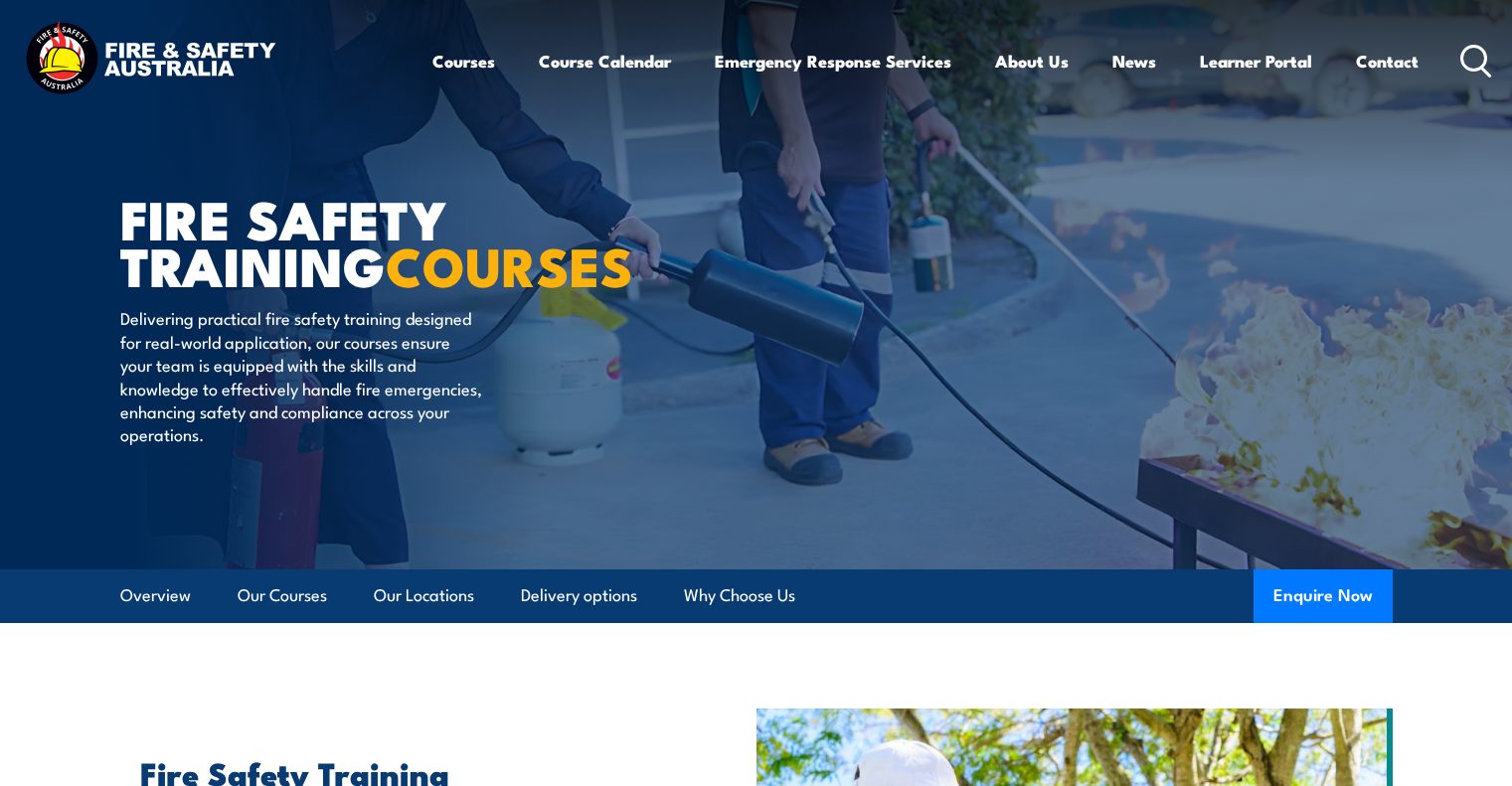 scroll, scrollTop: 0, scrollLeft: 0, axis: both 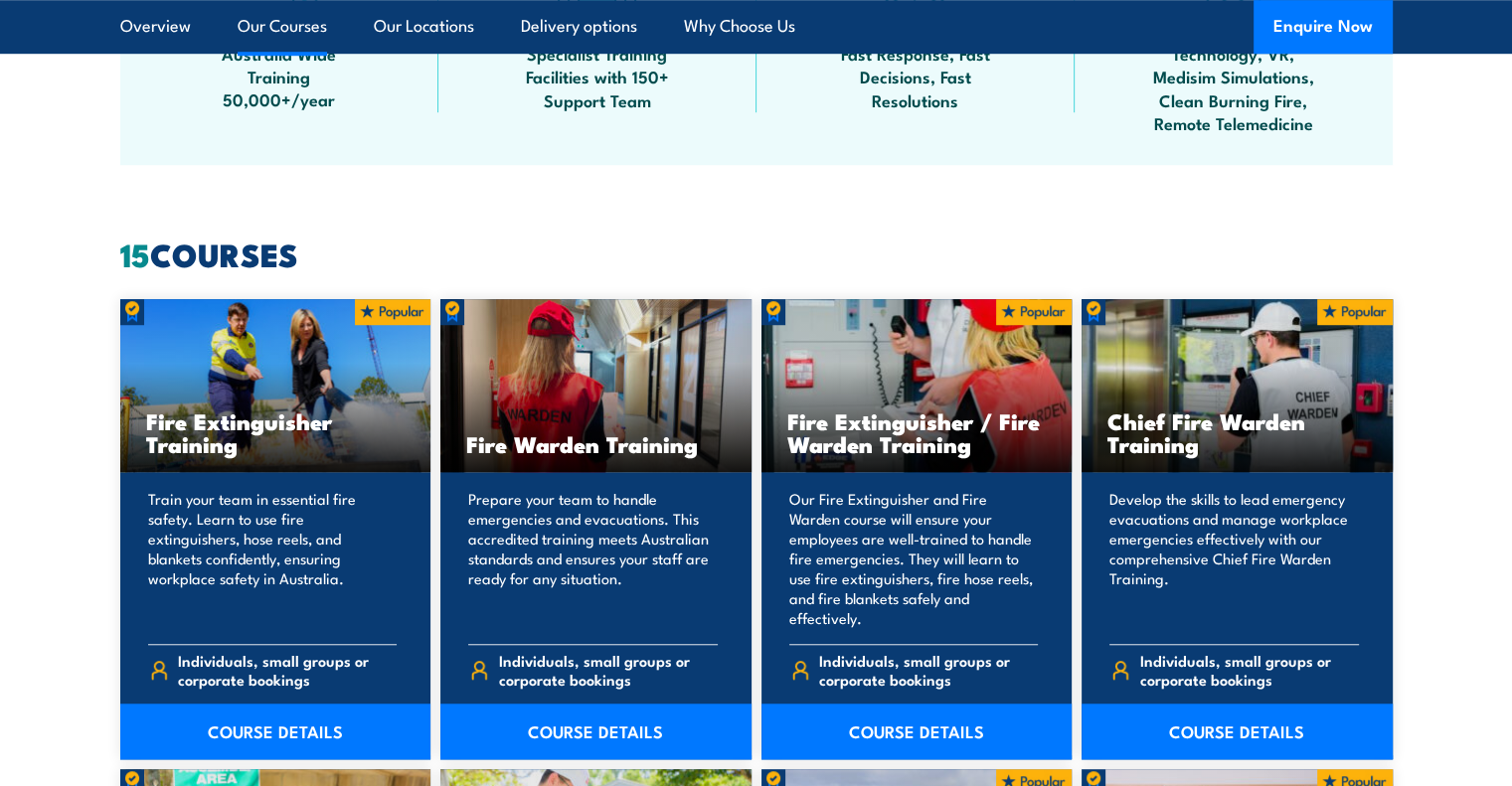 click on "COURSE DETAILS" at bounding box center [917, 731] 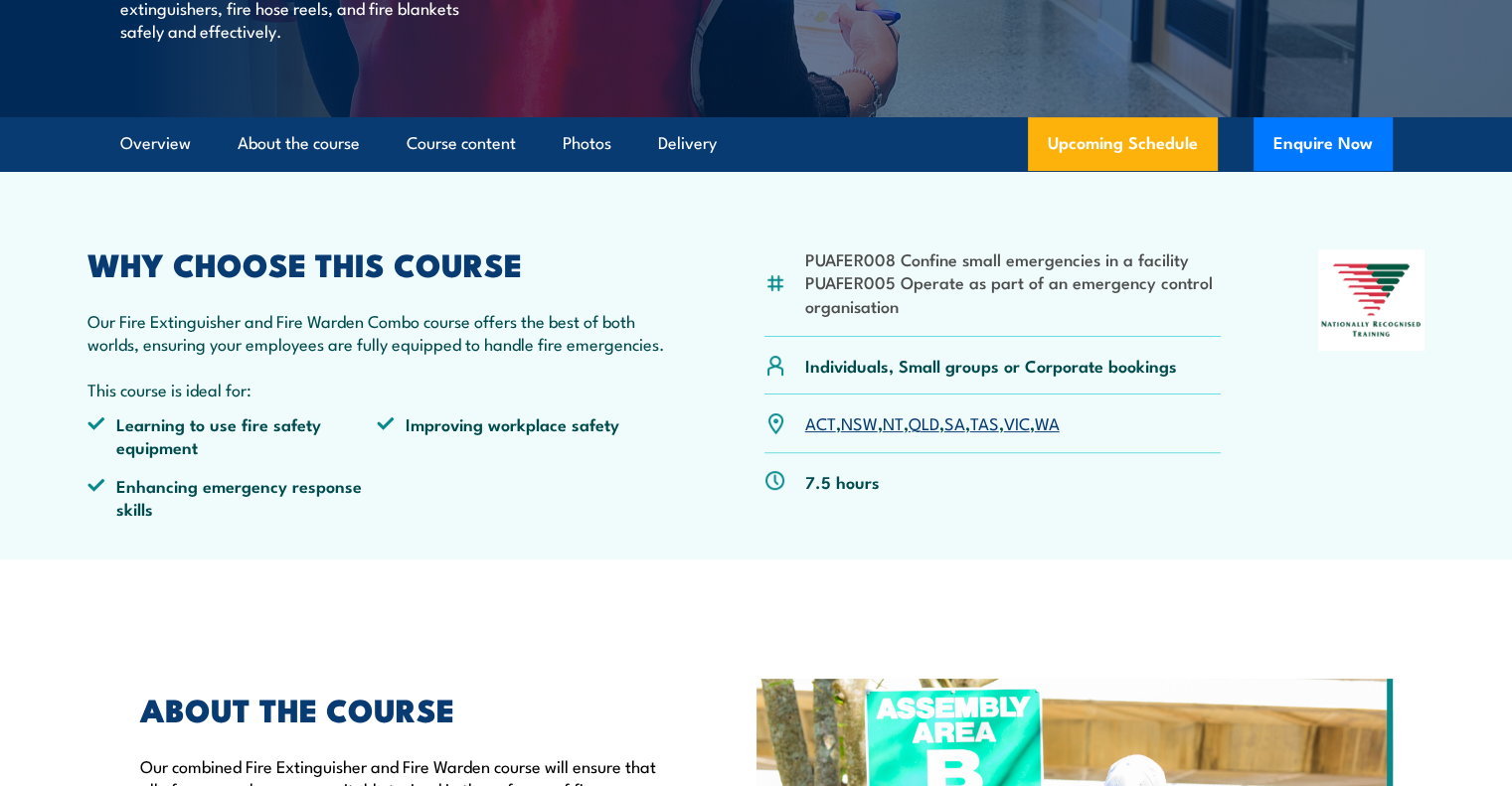 scroll, scrollTop: 0, scrollLeft: 0, axis: both 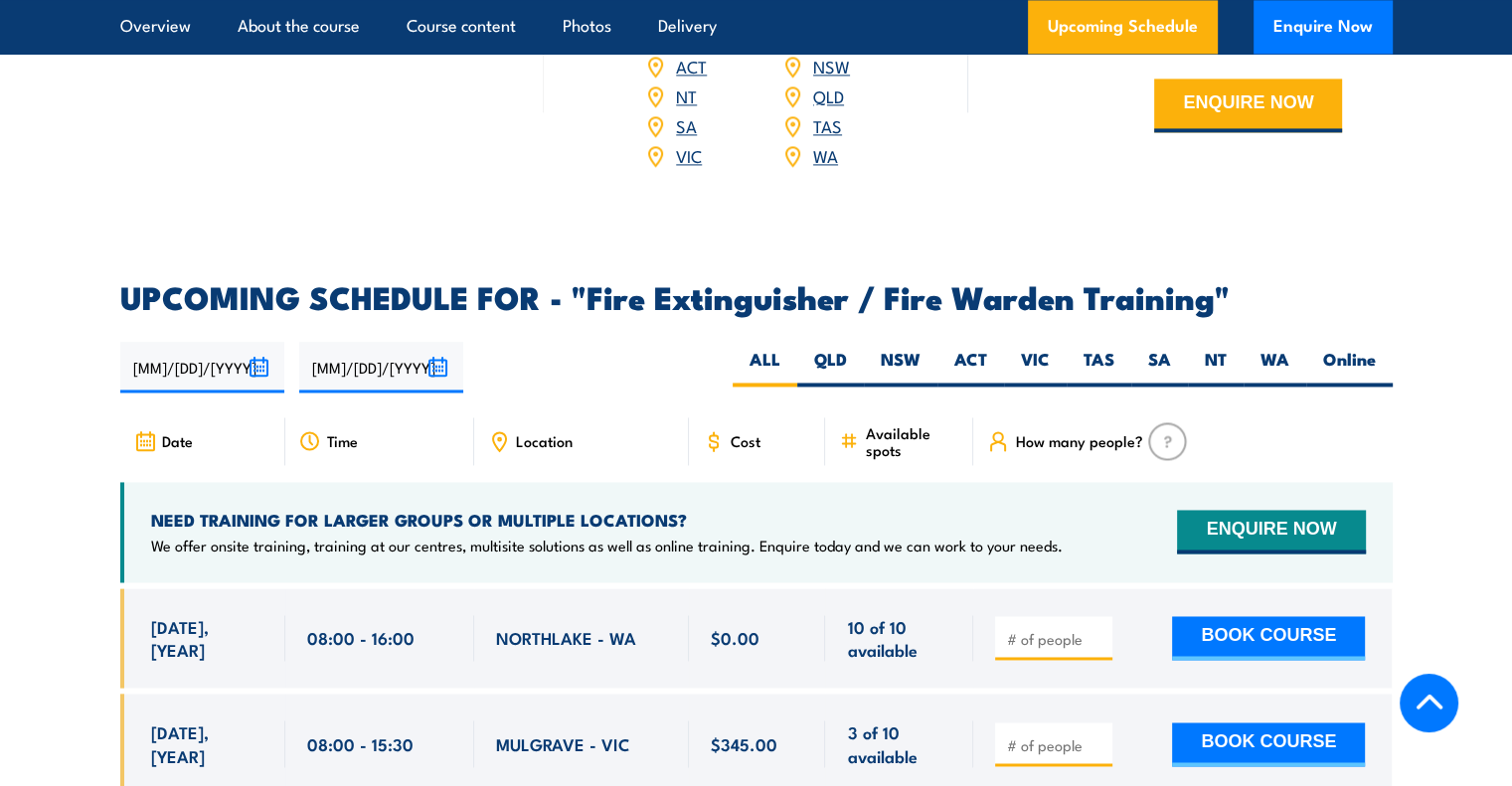 click on "VIC" at bounding box center [1035, 367] 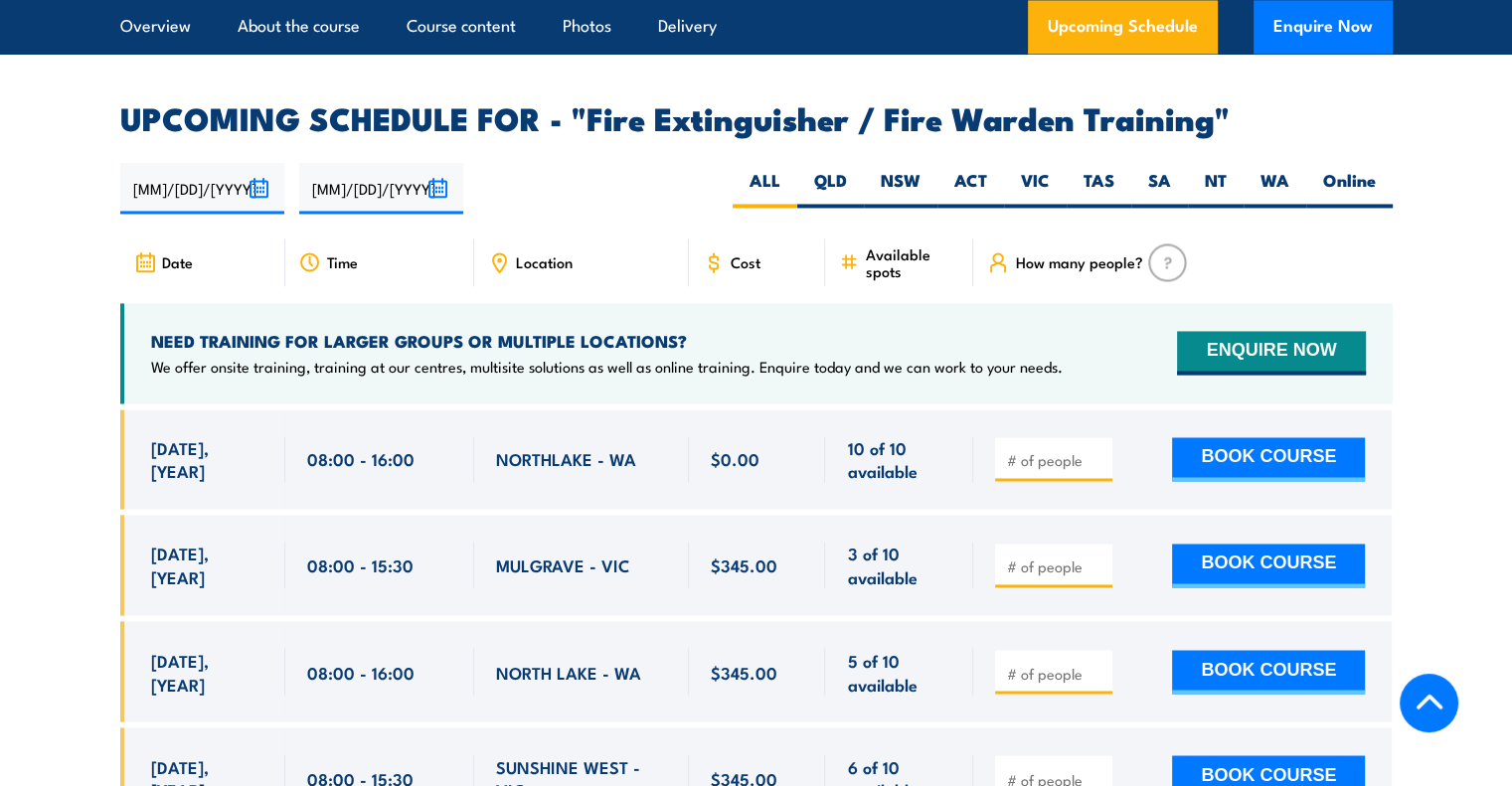 scroll, scrollTop: 3080, scrollLeft: 0, axis: vertical 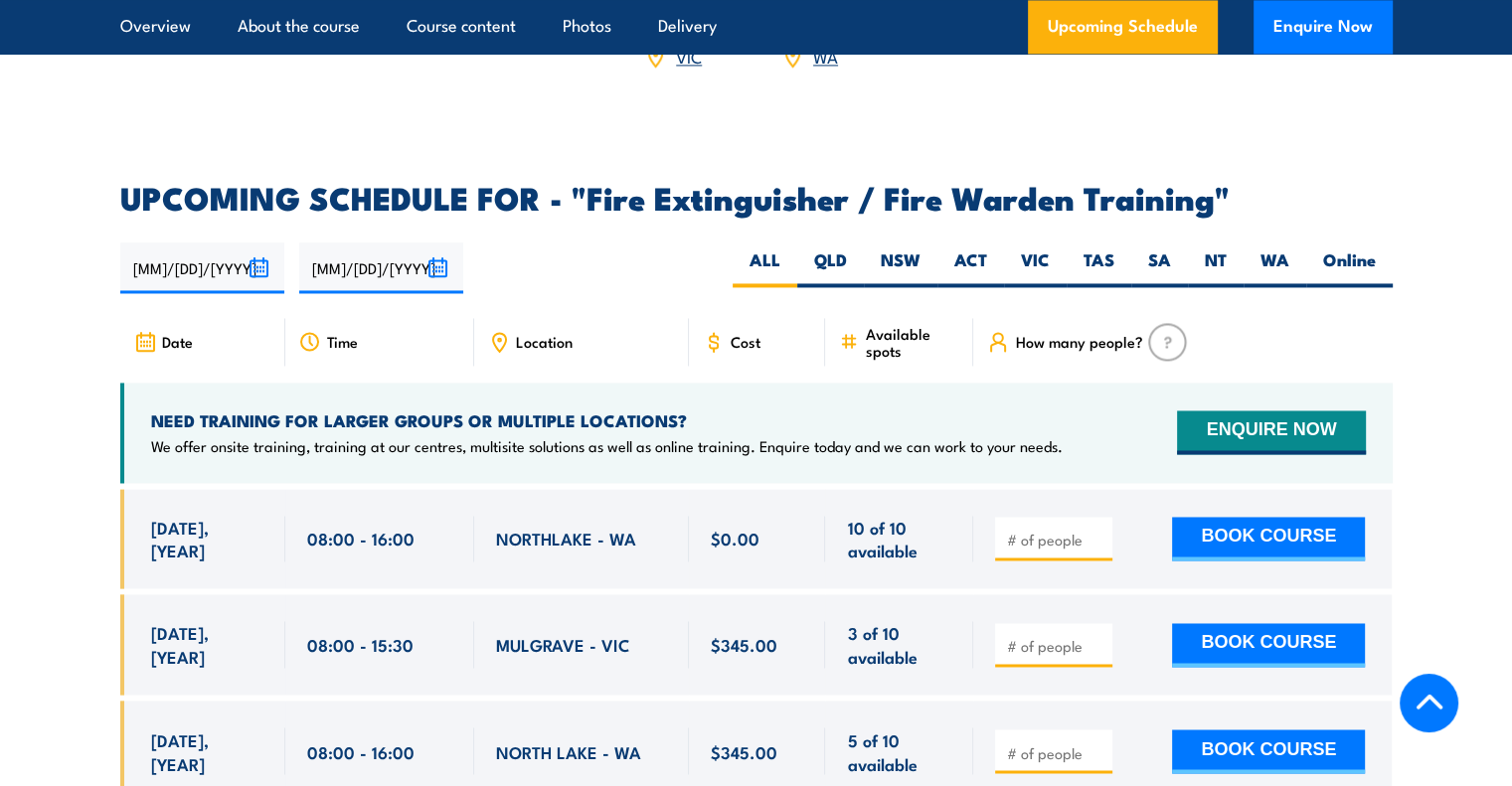 click on "VIC" at bounding box center [1035, 267] 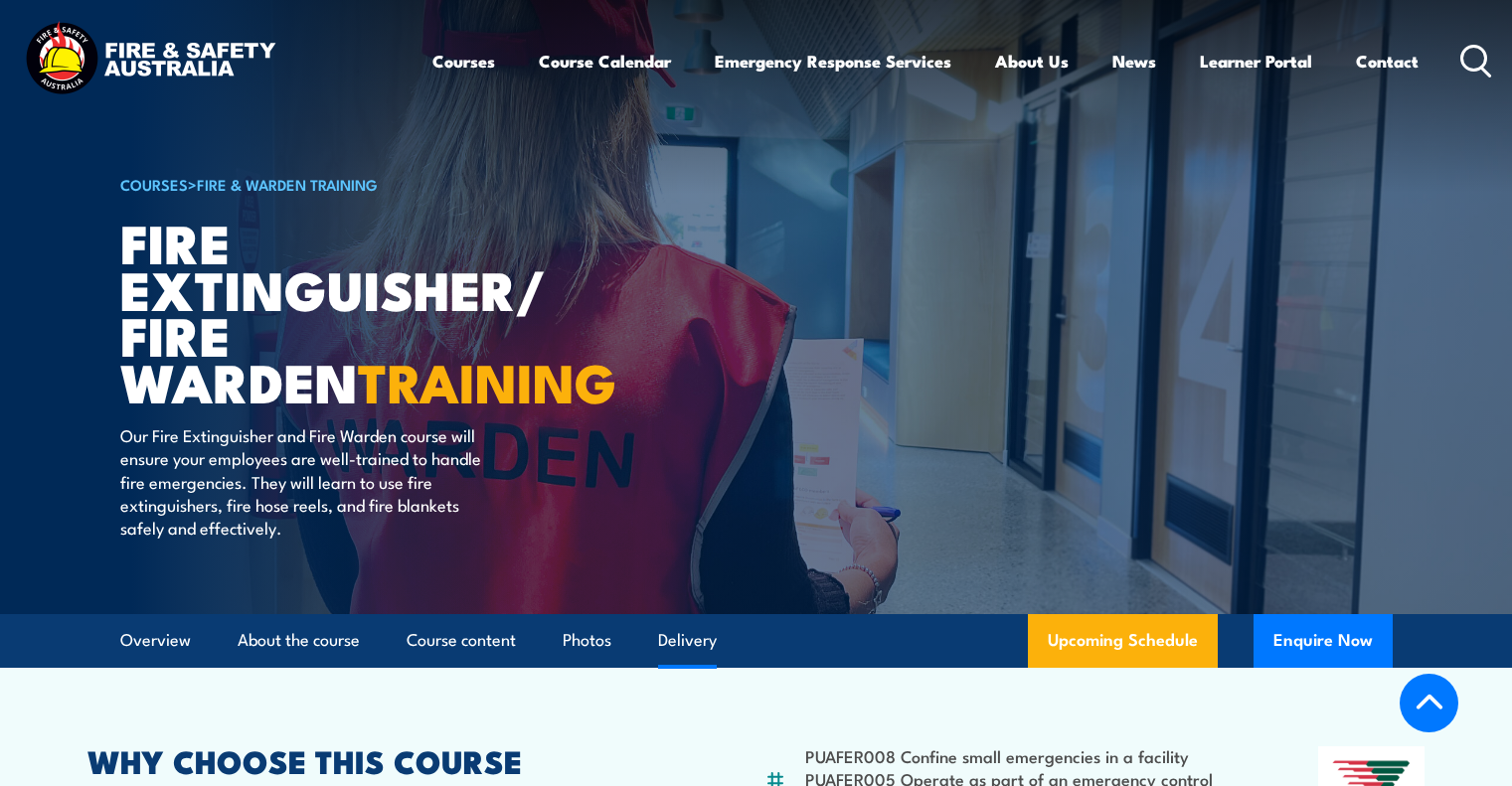 scroll, scrollTop: 3204, scrollLeft: 0, axis: vertical 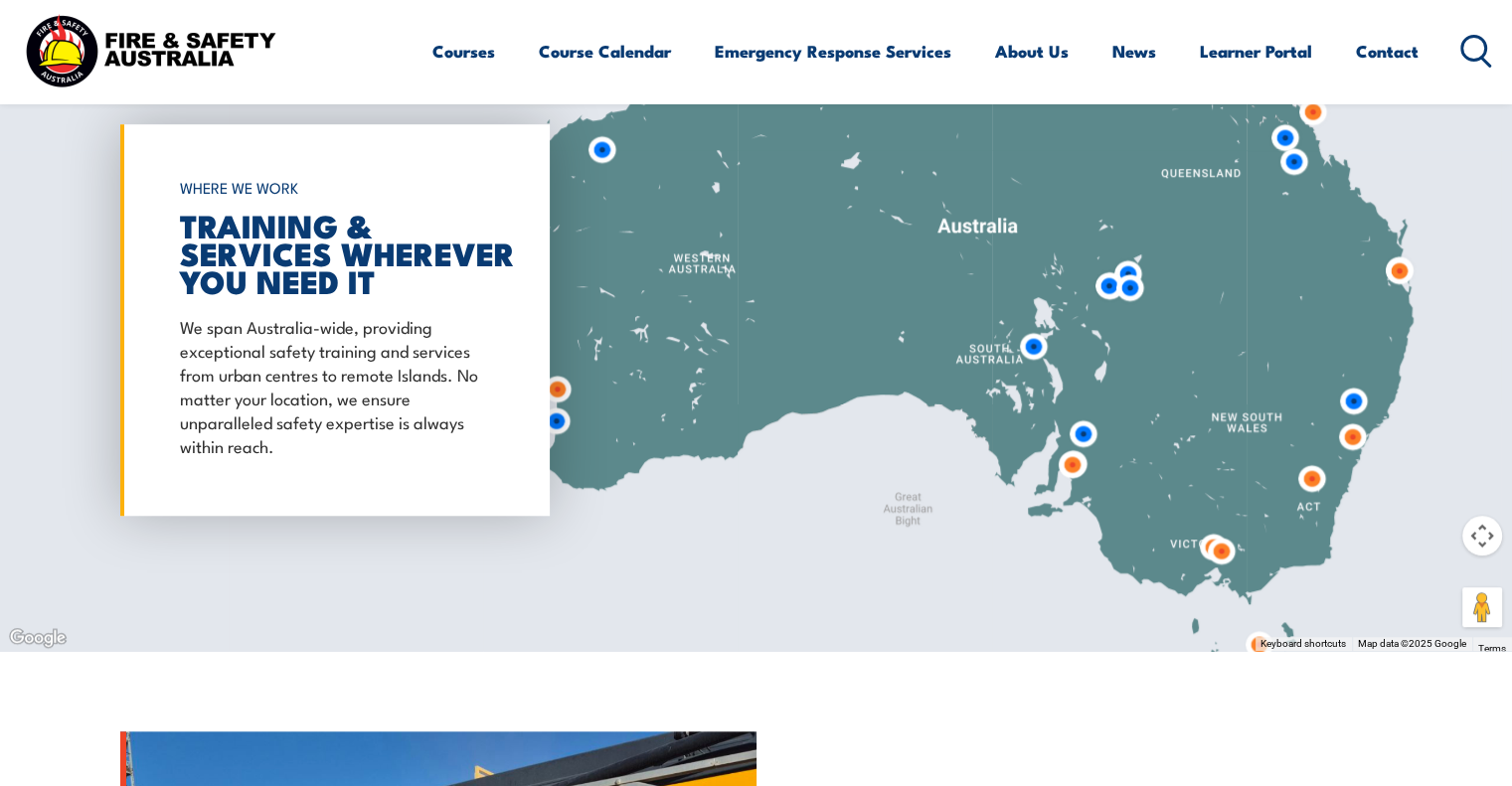 click at bounding box center (1312, 111) 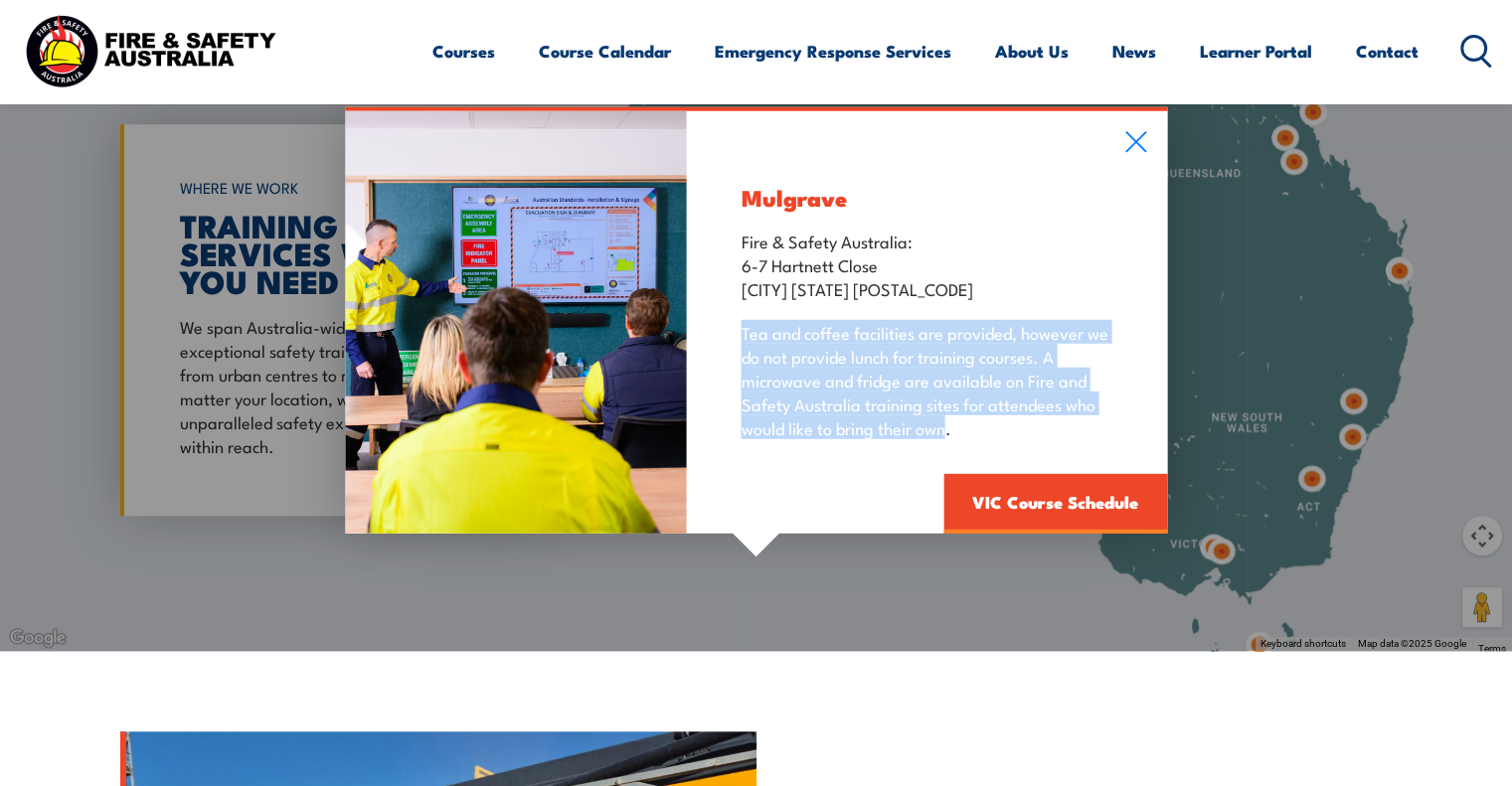 drag, startPoint x: 946, startPoint y: 432, endPoint x: 717, endPoint y: 320, distance: 254.92156 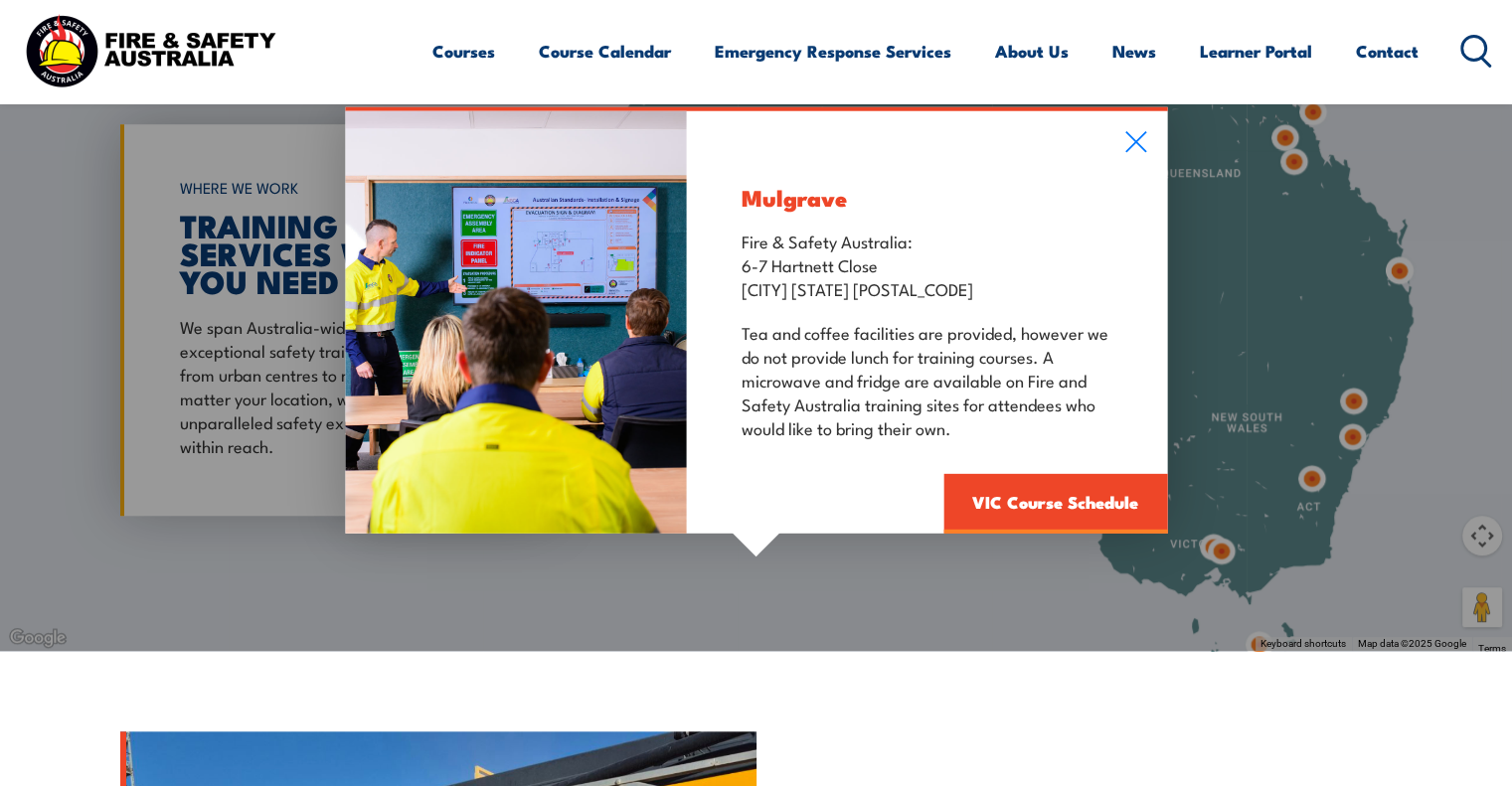 drag, startPoint x: 970, startPoint y: 447, endPoint x: 957, endPoint y: 430, distance: 21.400935 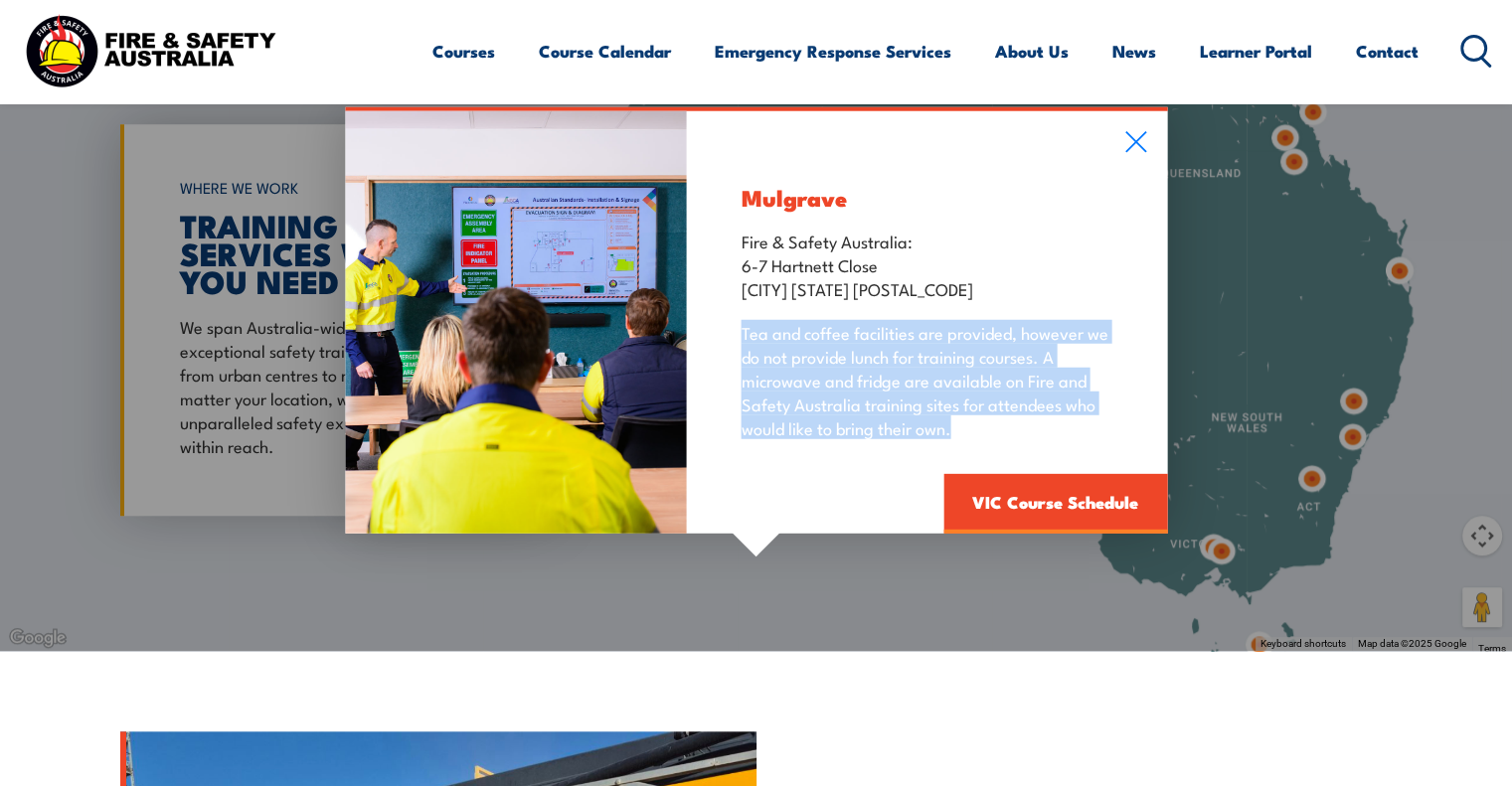 drag, startPoint x: 970, startPoint y: 436, endPoint x: 735, endPoint y: 325, distance: 259.89613 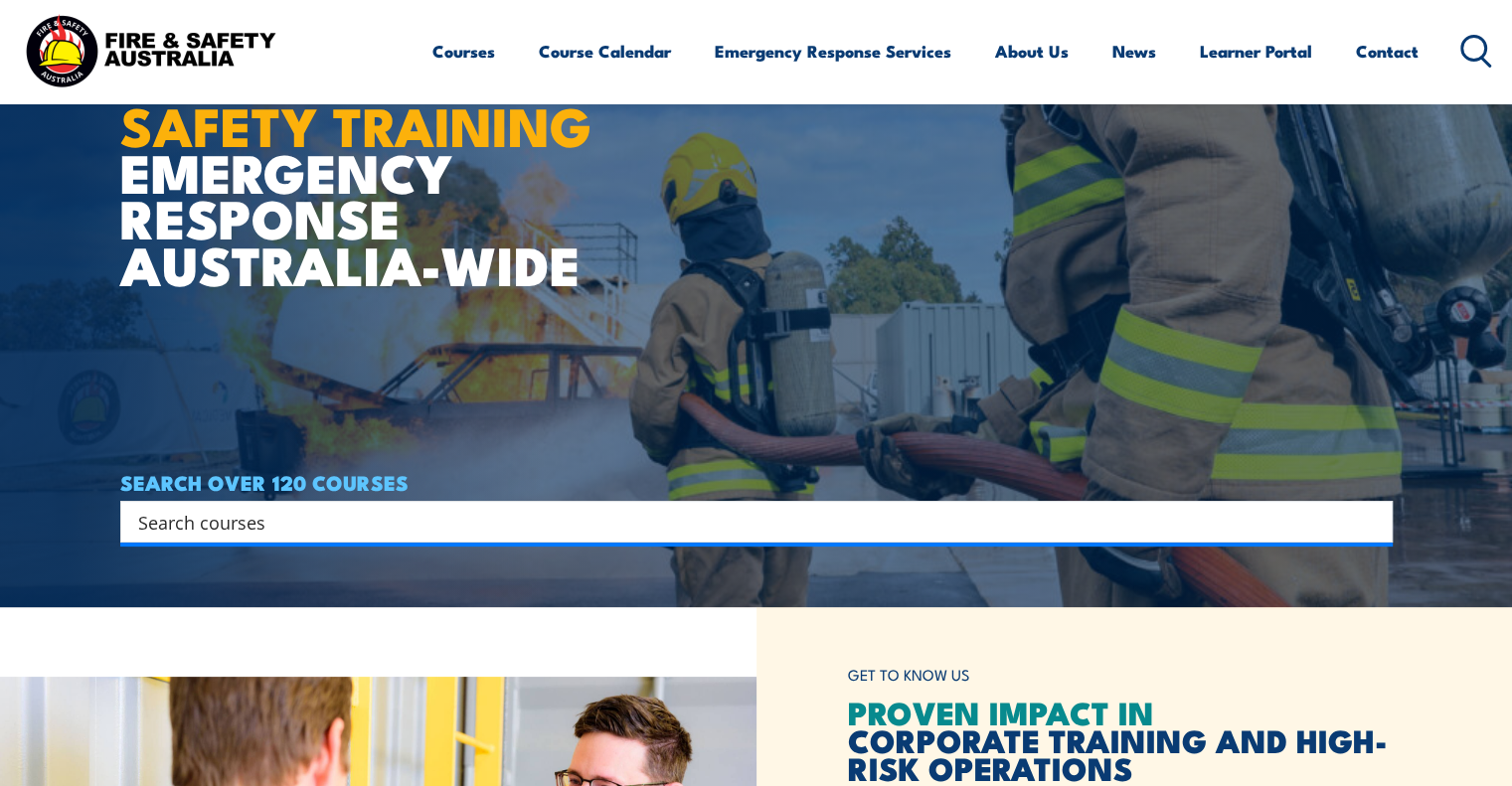 scroll, scrollTop: 99, scrollLeft: 0, axis: vertical 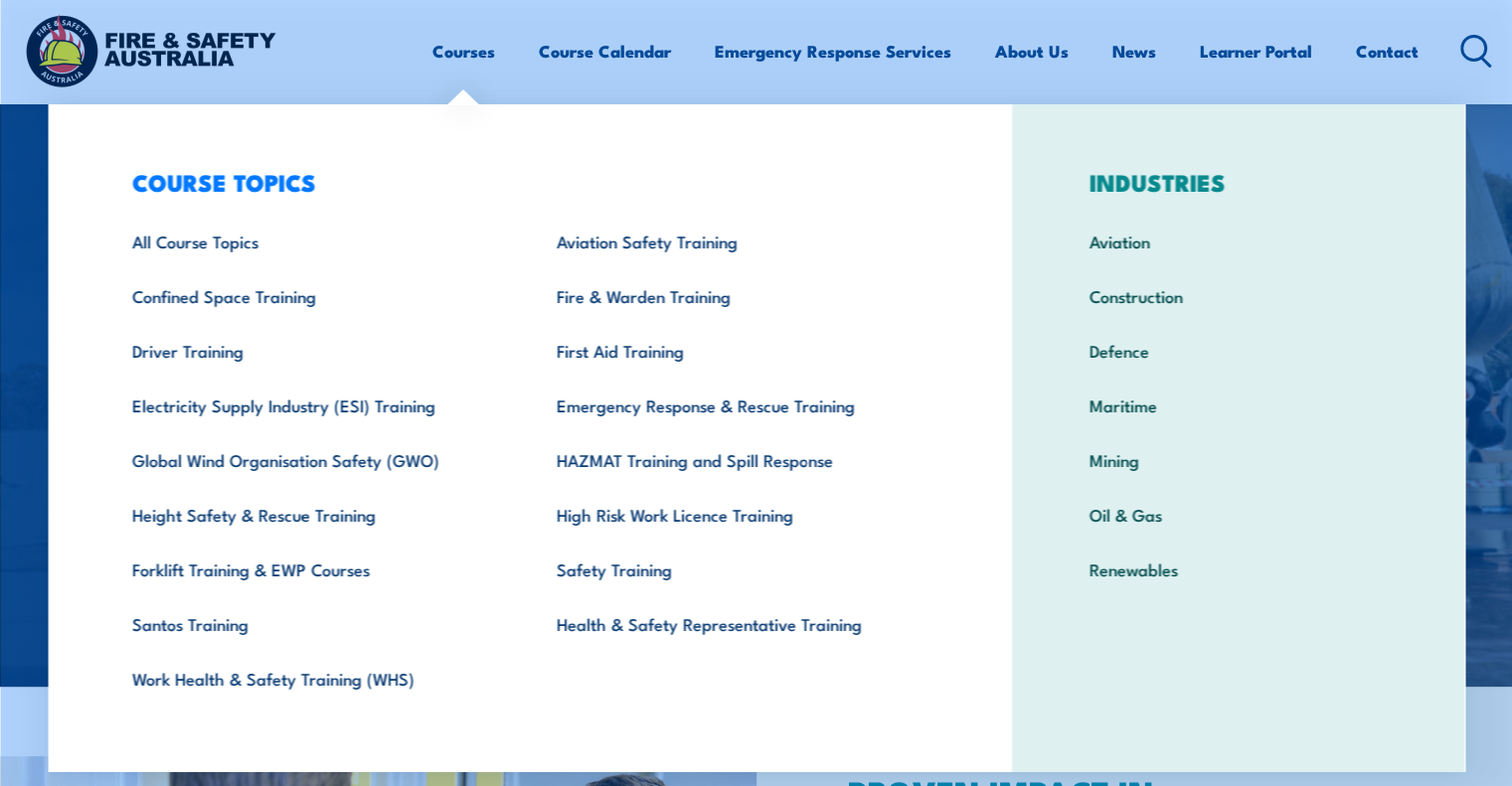 click on "Health & Safety Representative Training" at bounding box center (737, 623) 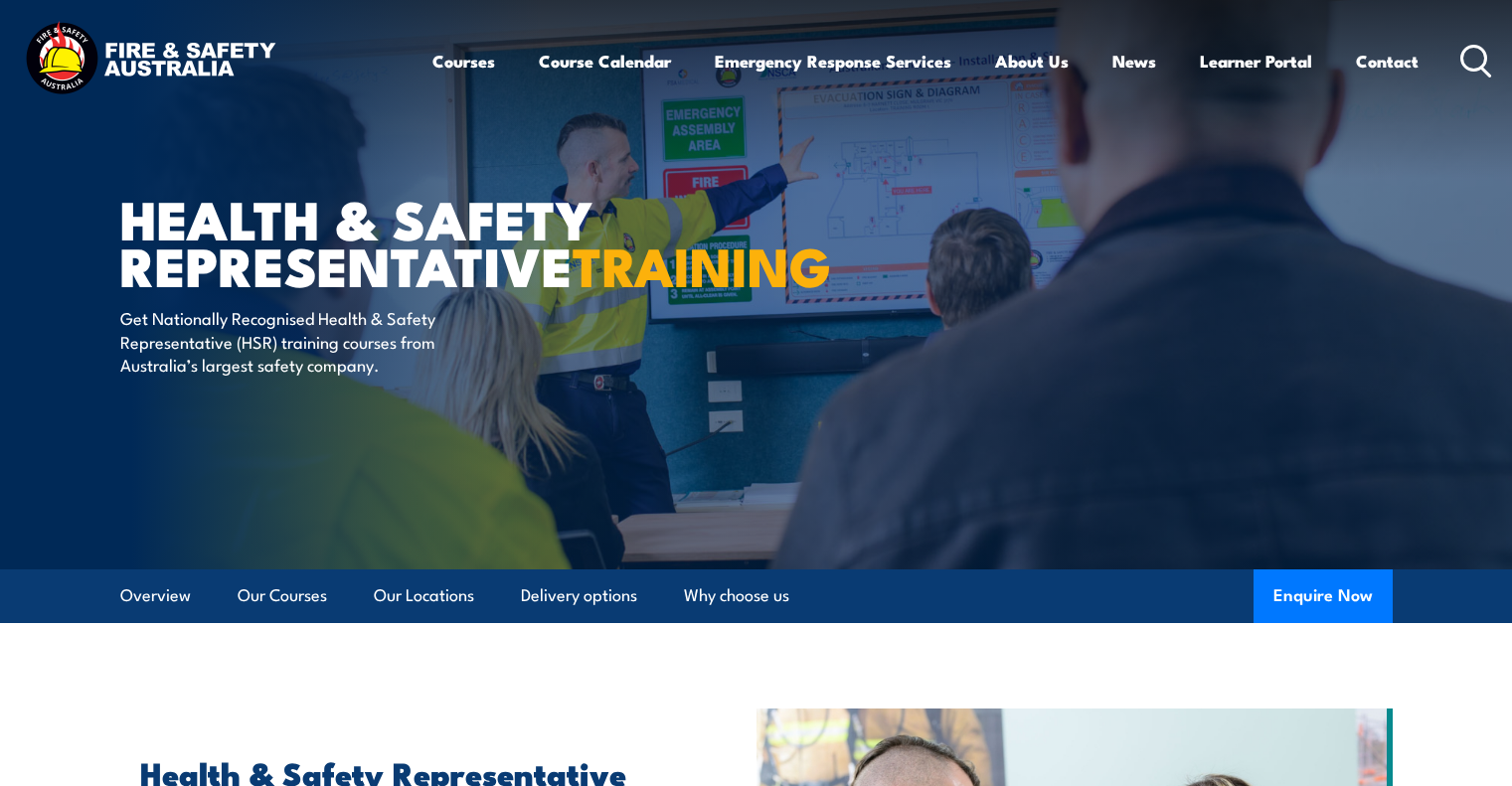 scroll, scrollTop: 0, scrollLeft: 0, axis: both 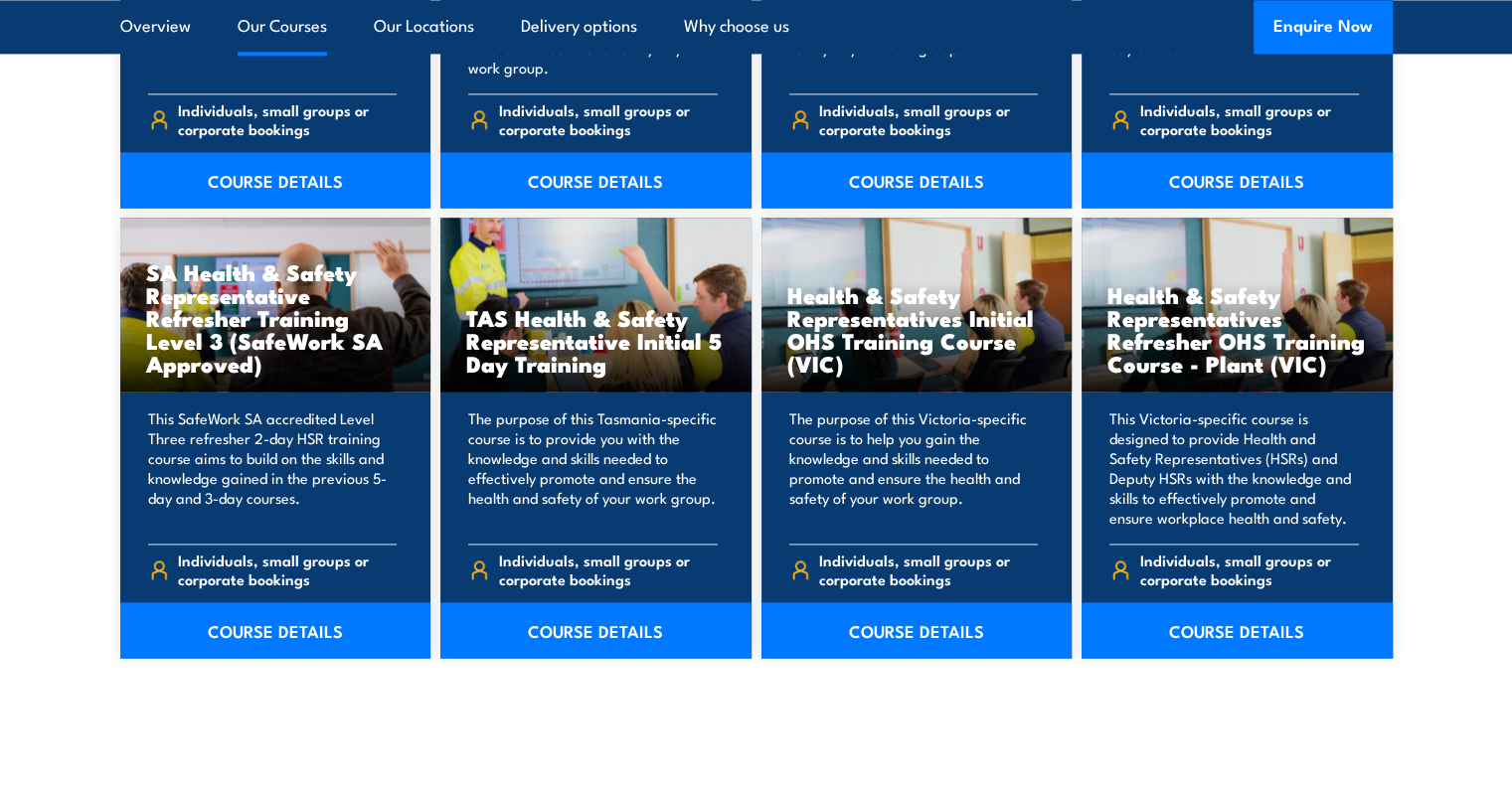 click on "COURSE DETAILS" at bounding box center [917, 630] 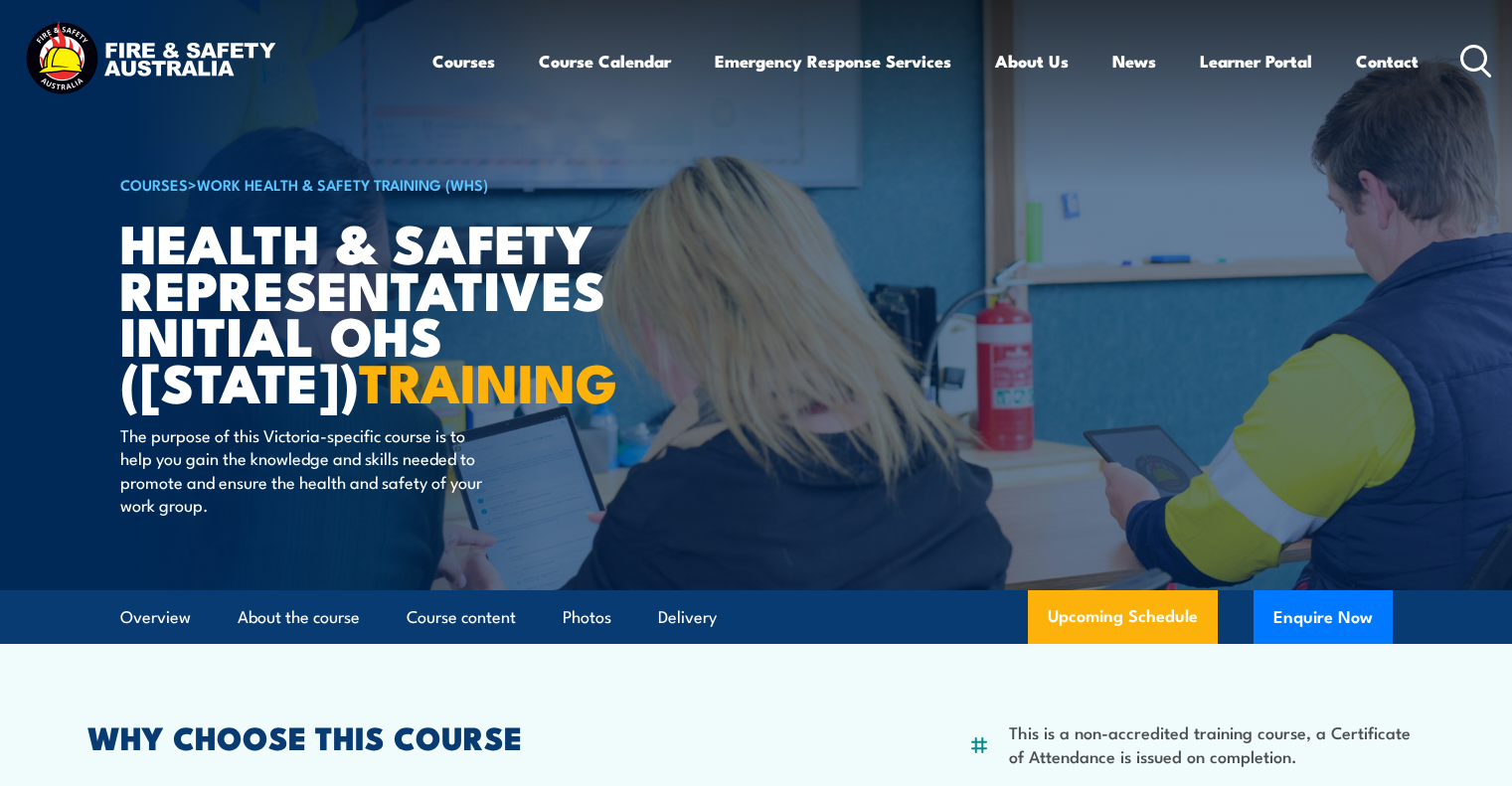 scroll, scrollTop: 584, scrollLeft: 0, axis: vertical 